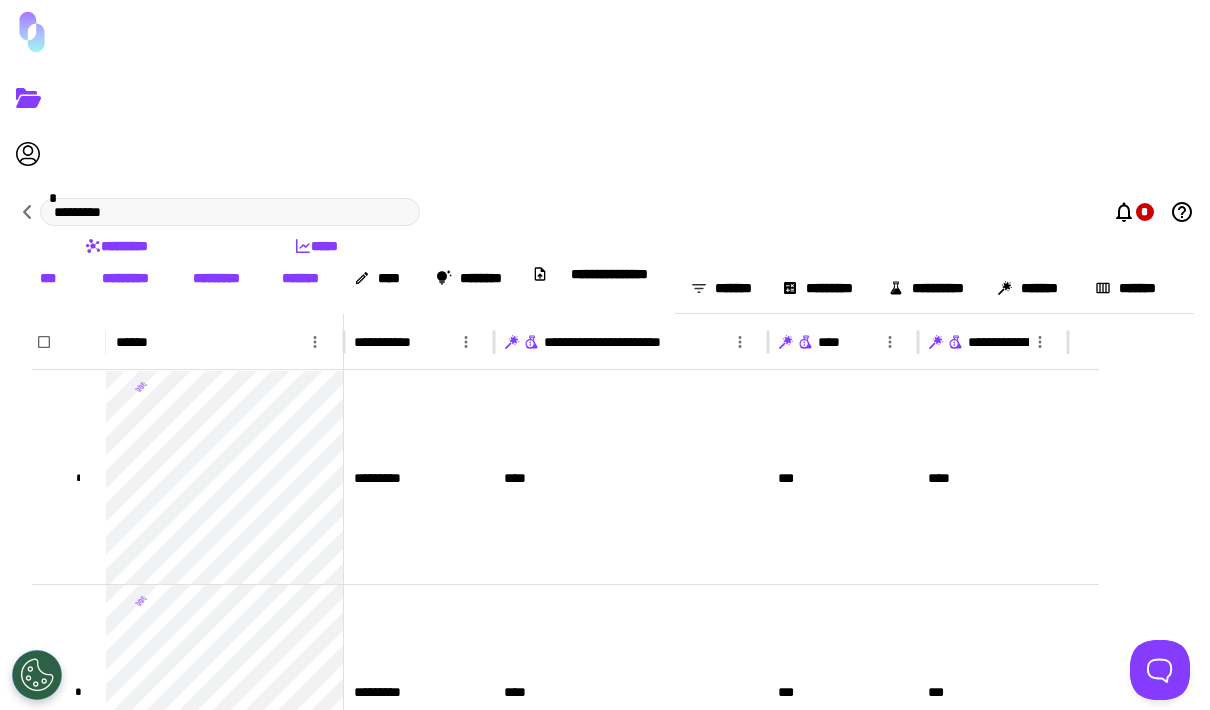 scroll, scrollTop: 0, scrollLeft: 0, axis: both 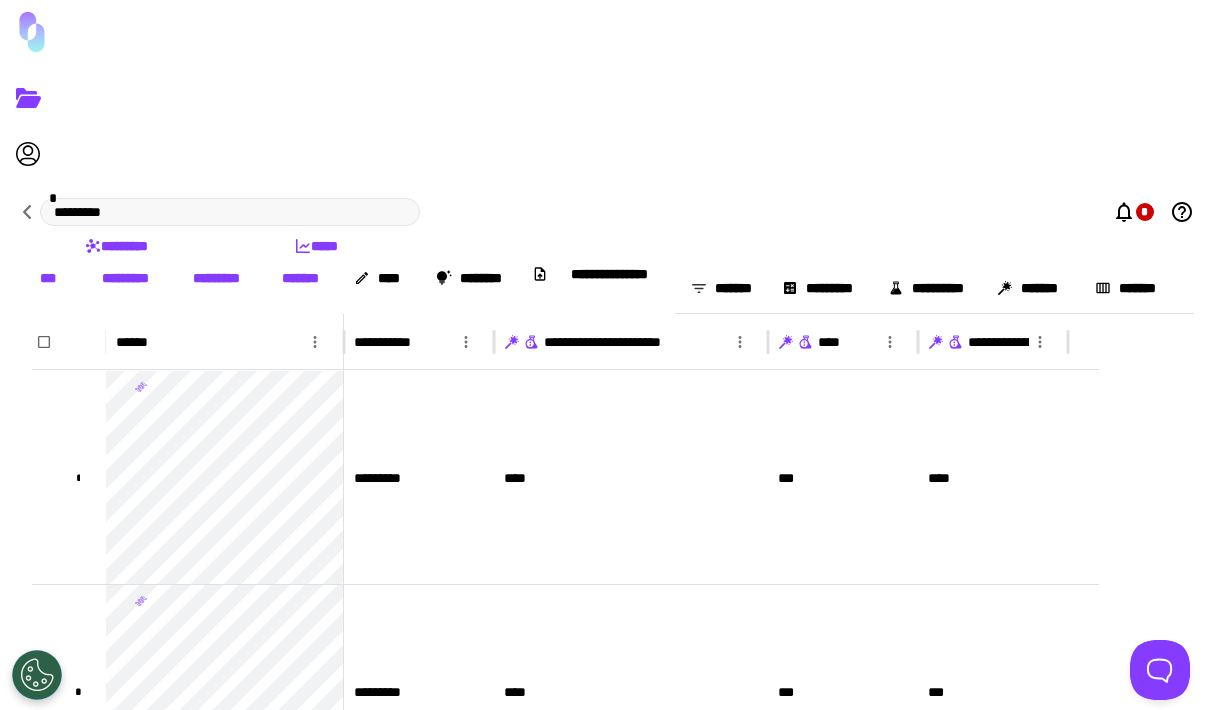 click at bounding box center (532, 341) 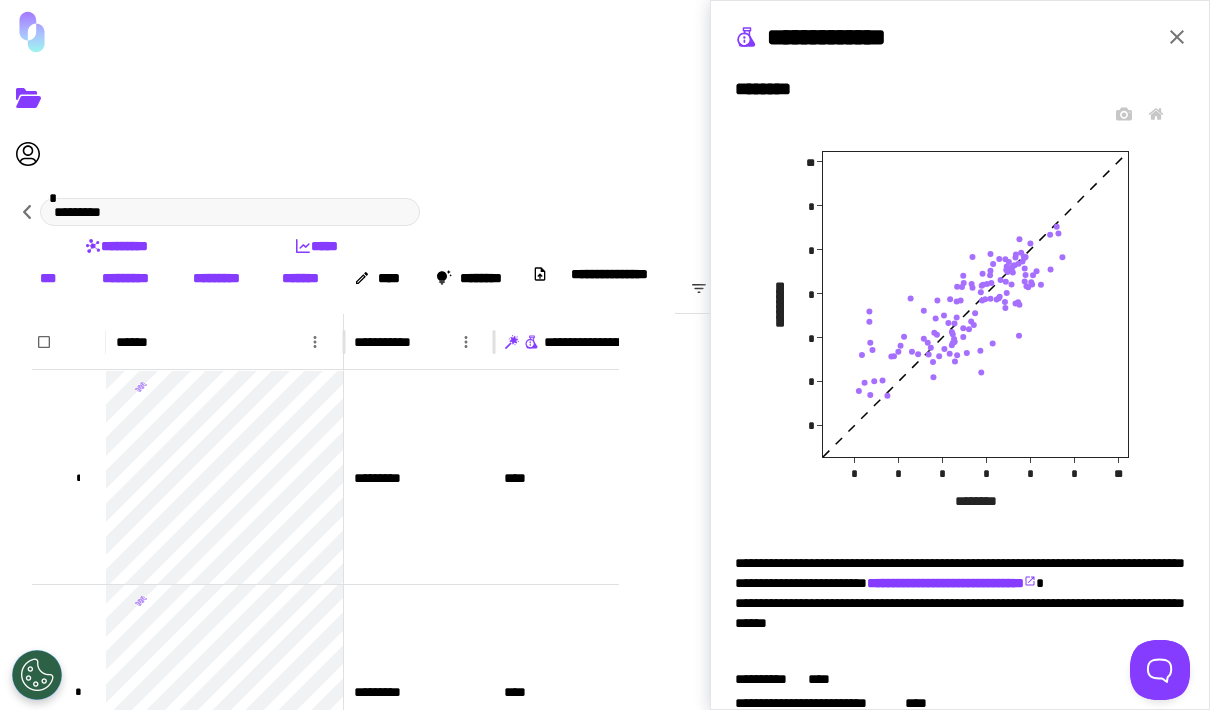 click at bounding box center [1177, 37] 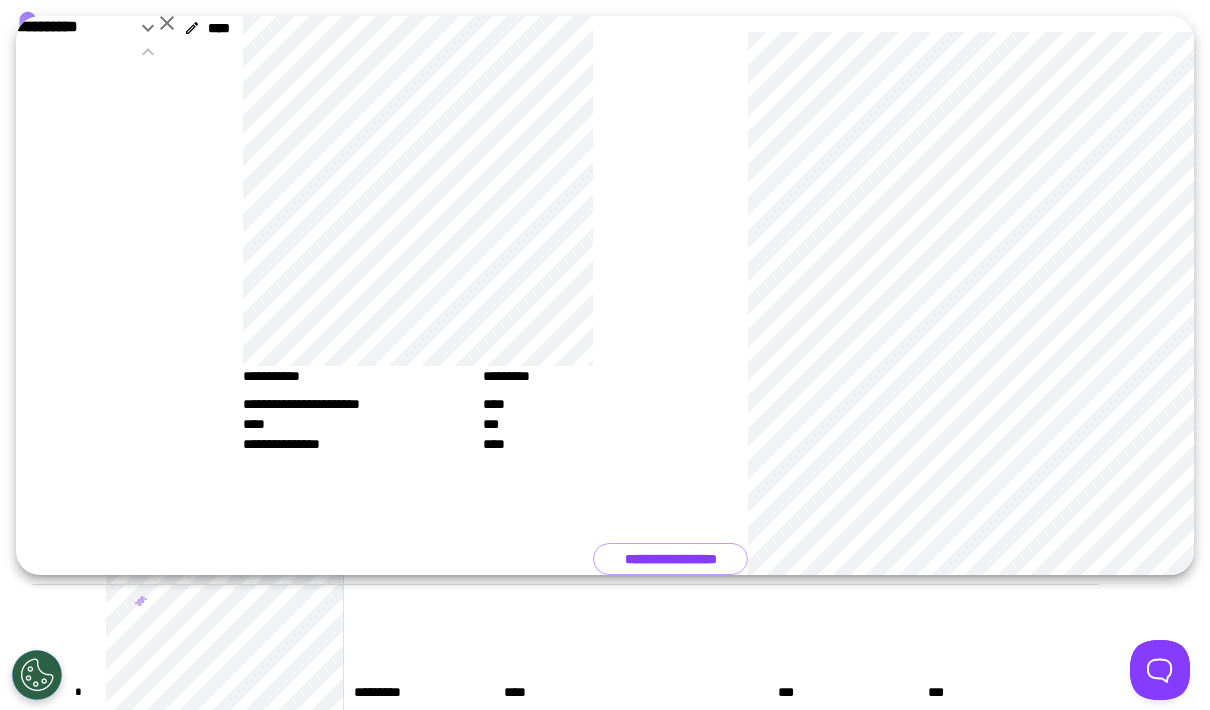 click at bounding box center [167, 23] 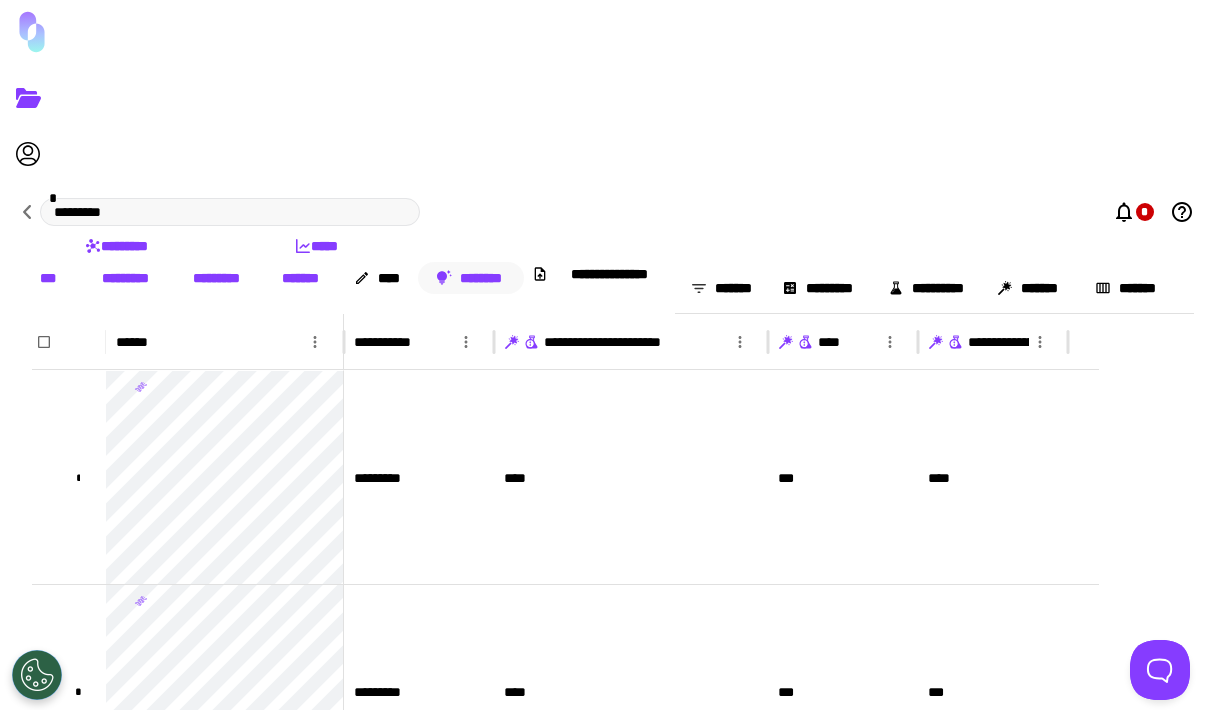 click on "••••••••" at bounding box center [471, 278] 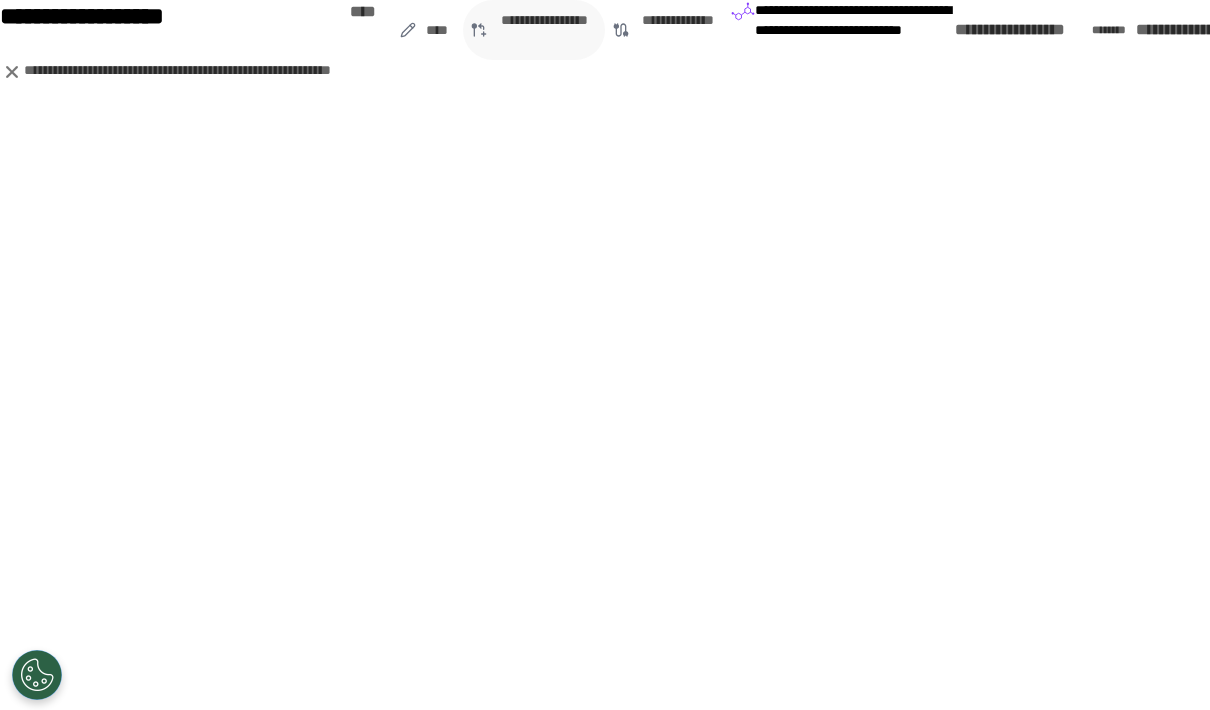 click on "•••••••••••••••••" at bounding box center (544, 30) 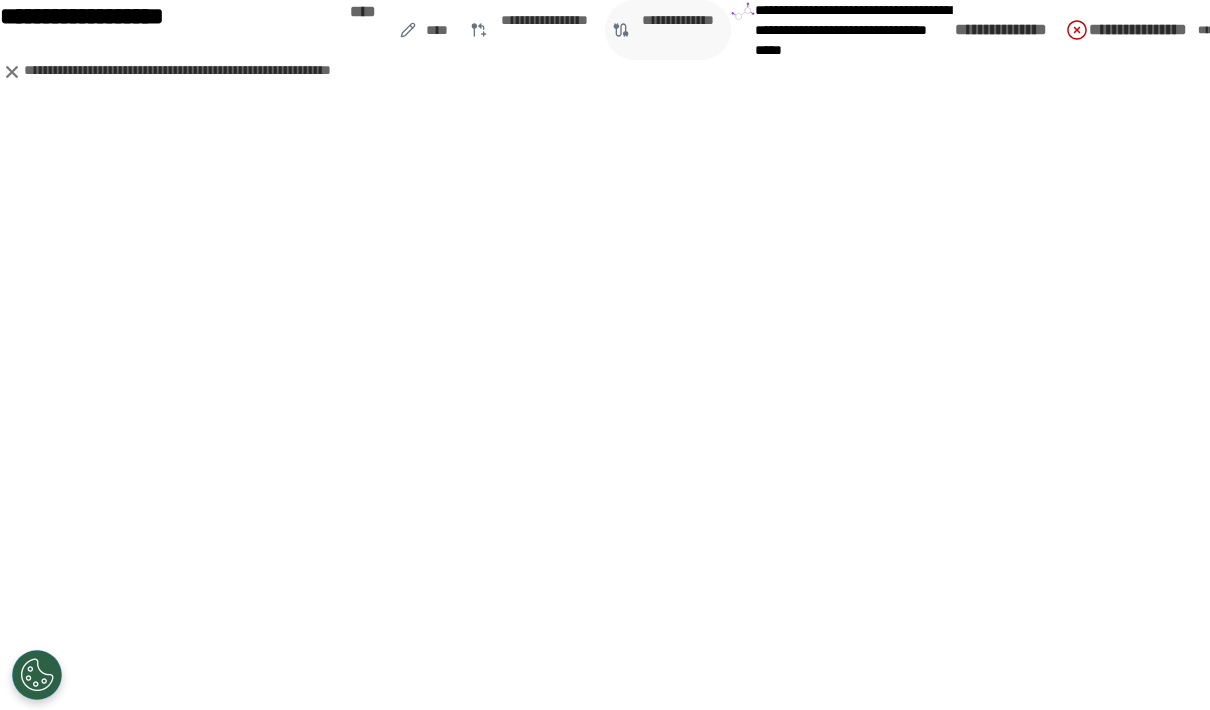 click on "••••••••••••••" at bounding box center [438, 30] 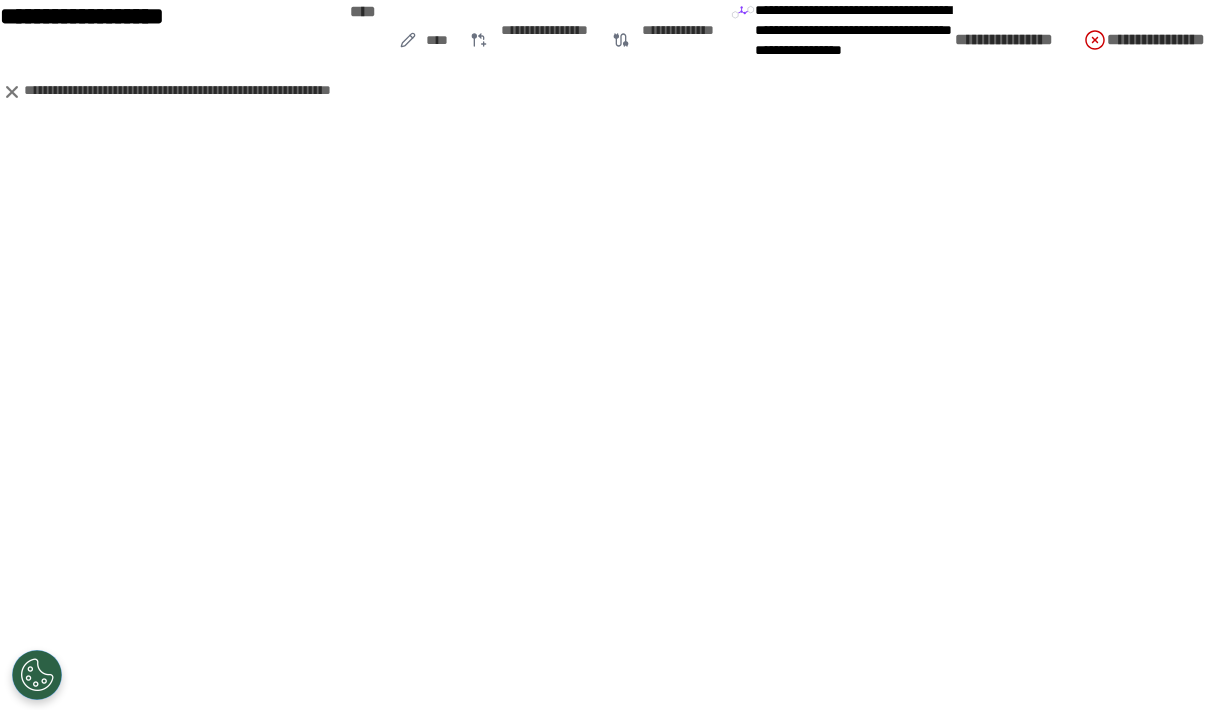 click on "•••••••••••••••• ••••••••" at bounding box center (1183, 40) 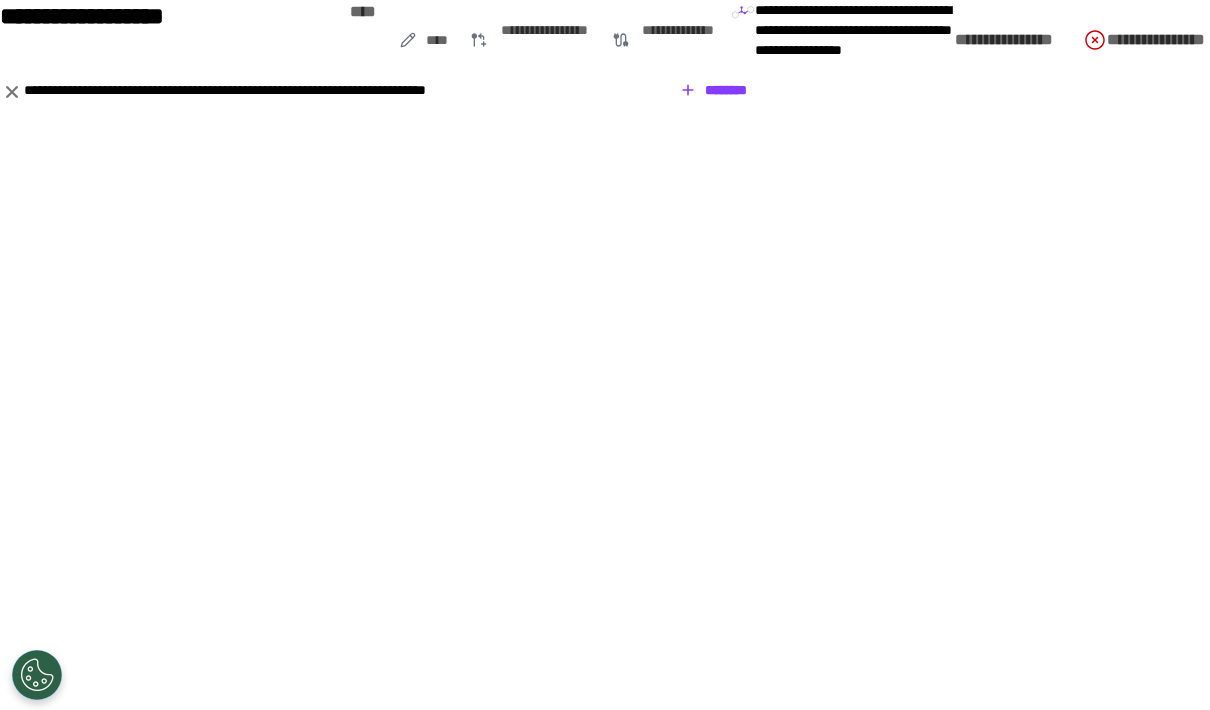 click on "••••••••" at bounding box center (713, 90) 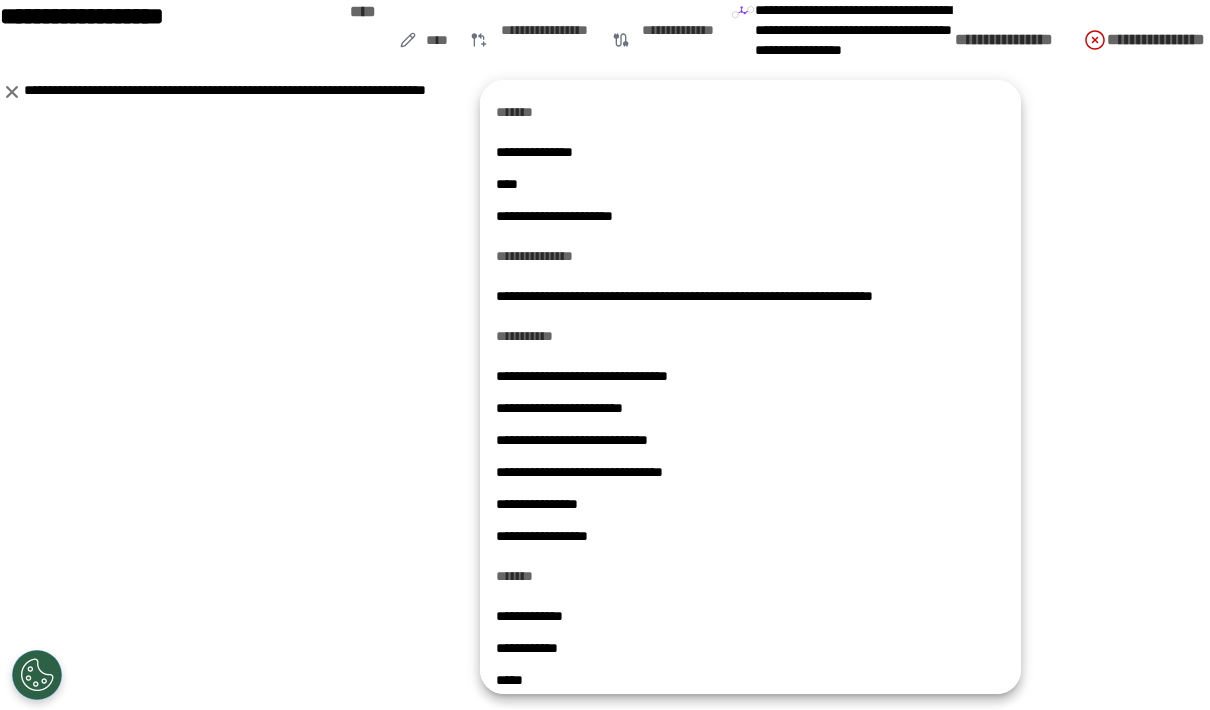 click on "•••••••••••••••" at bounding box center [750, 152] 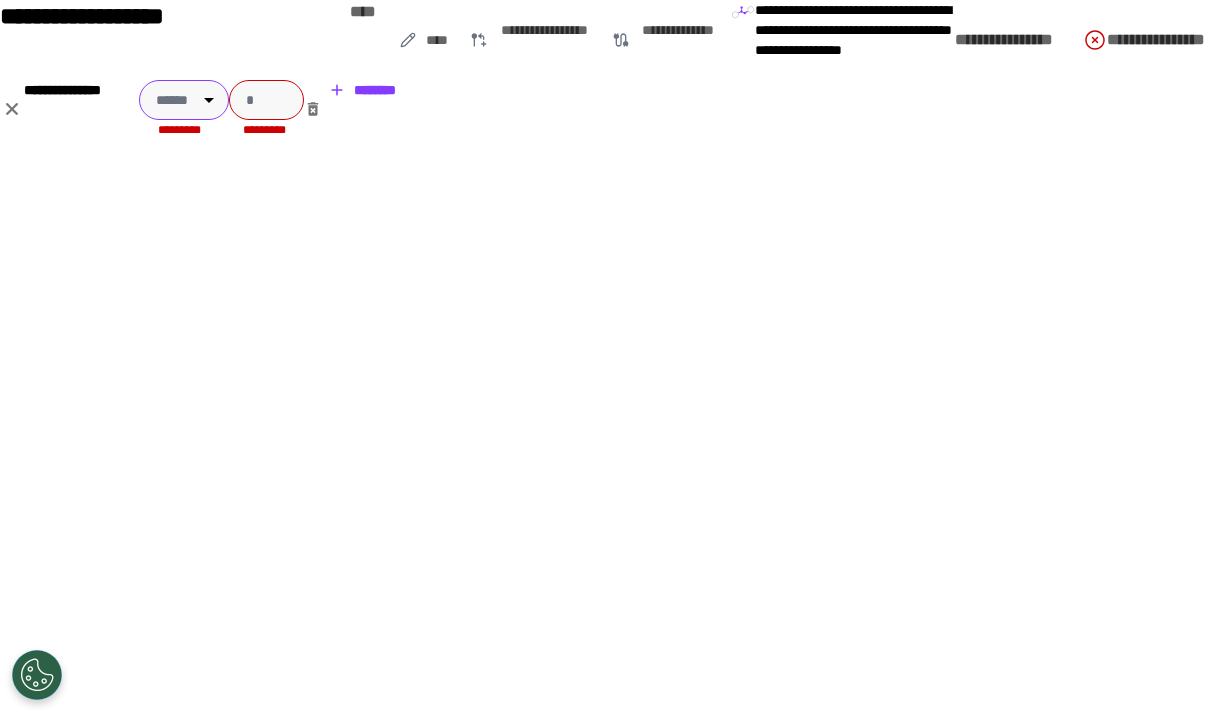 click on "••••••••• • • ••••••••• ••••• ••• ••••••••• ••••••••• ••••••• •••• •••••••• ••••••••••••••• ••••••••••••• ••••••• •••••••••   •••••••••• •••••••   ••••••• ••••• •••••• ••••••••••••••• ••••••••••• ••••••••••••••••••••••• •••••••••••••• •••• •••••••••••••• ••••••••••••••• •••••••••••••• • ••••••••• •••• ••• •••• • ••••••••• •••• ••• ••• • ••••••••• •••• ••• •••• •••••••••• ••••••••••• ••••••••••• •••••••••••••••
••••••••••••••••••••••••• •••••••••••• ••••••••••••••••••• •••••••••••••••••••••••••• •••••••••••• •••••••••••••••• •••••••••••••••••••     •••••••••••••••••••   •••••••••••••••••••••••••• ••••••••••••• ••••••••••• •••••••••••   ••••••••••••• •••••••   ••••••••••••   ••••••••••••••   •••••   ••••••••••••••   •••••   ••••••••••••••   ••••• •••••   ••••••••••••••   ••••• •••••   •••••• •••••••••••••••••• ••••••••••   •••••••••
•••••••••••••••••• •••• •••• ••••••••••••••••• •••••••••••••• •••••••••••••••• •••••••••••••••• ••••••••••••••••• •••••••• •••••• •••••••• ••••••" at bounding box center [605, 355] 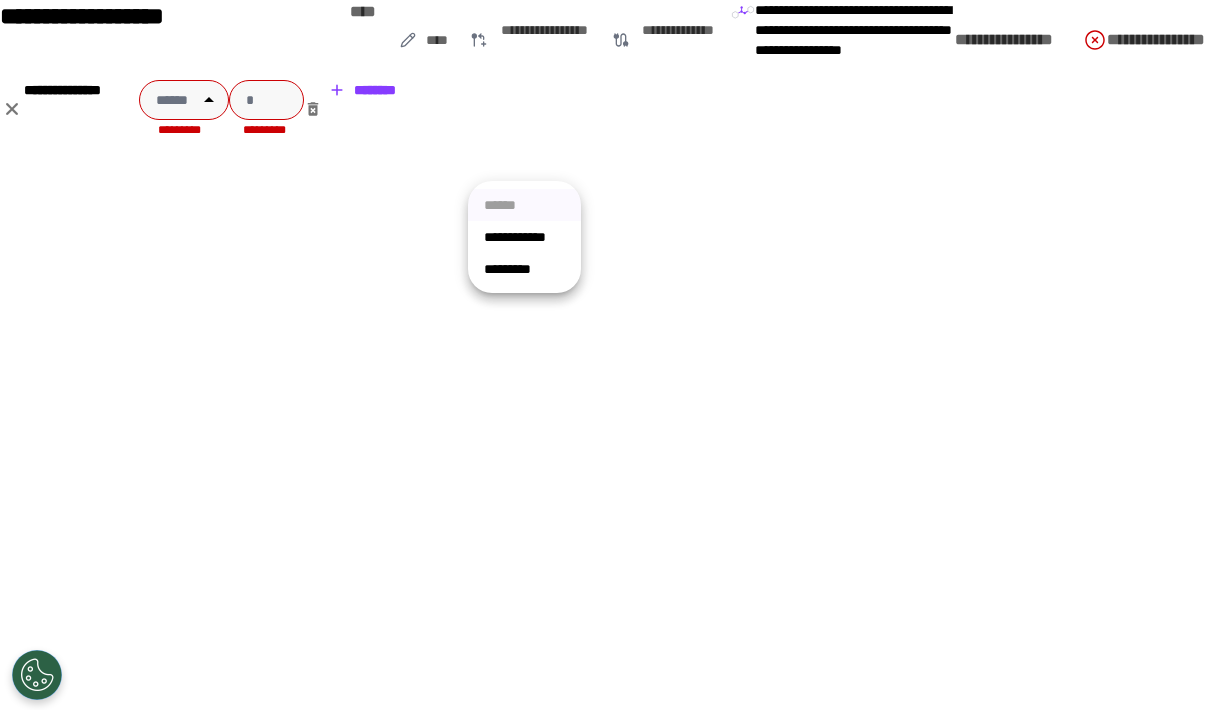 click on "•••••••••" at bounding box center [524, 237] 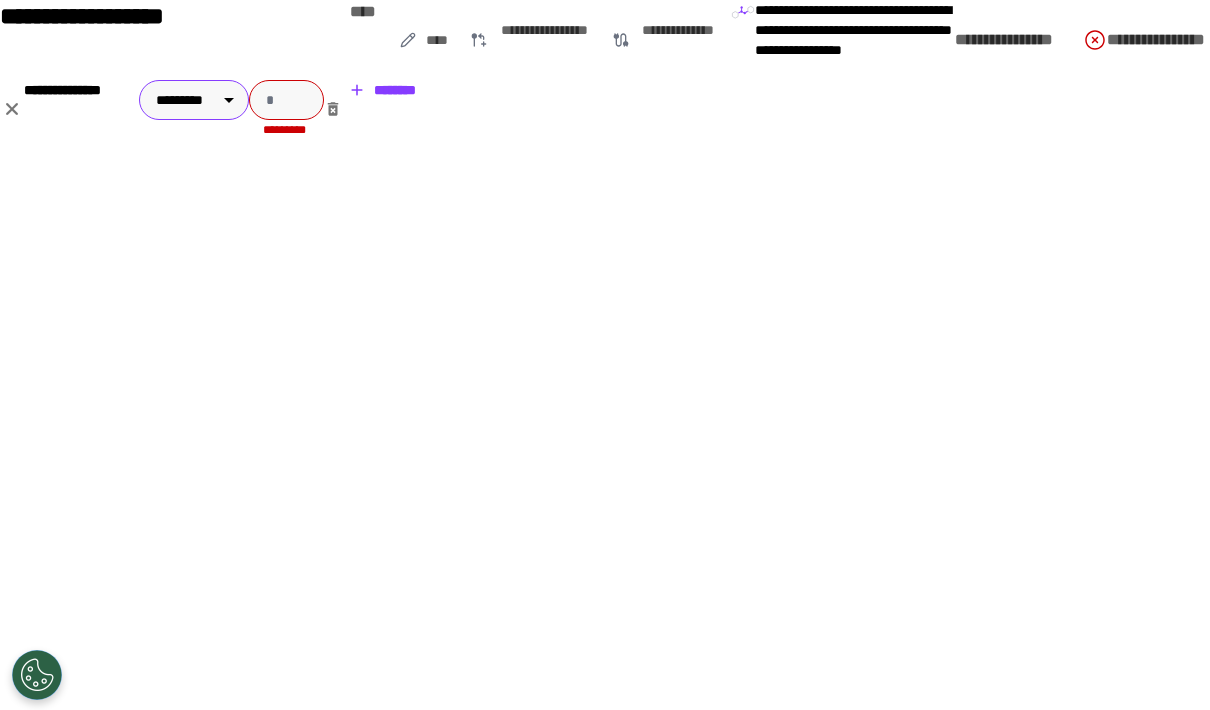 click at bounding box center [286, 100] 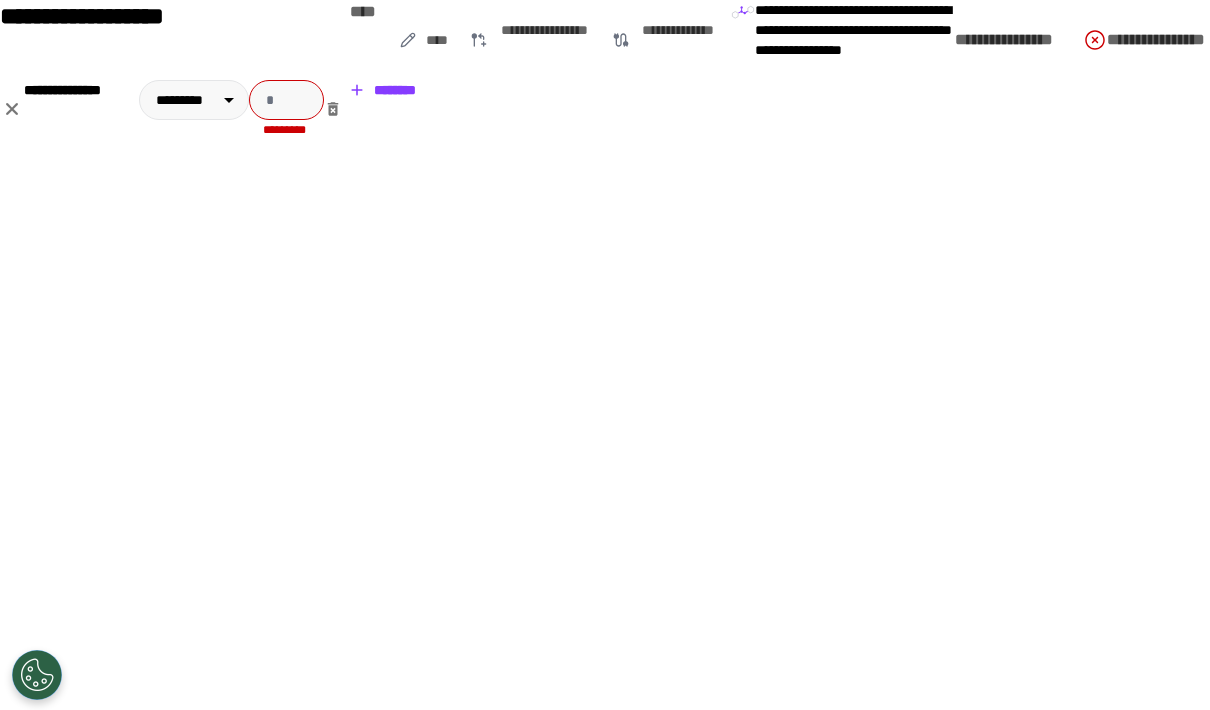 click on "••••••••••••••••• ••••••••" at bounding box center (1319, 40) 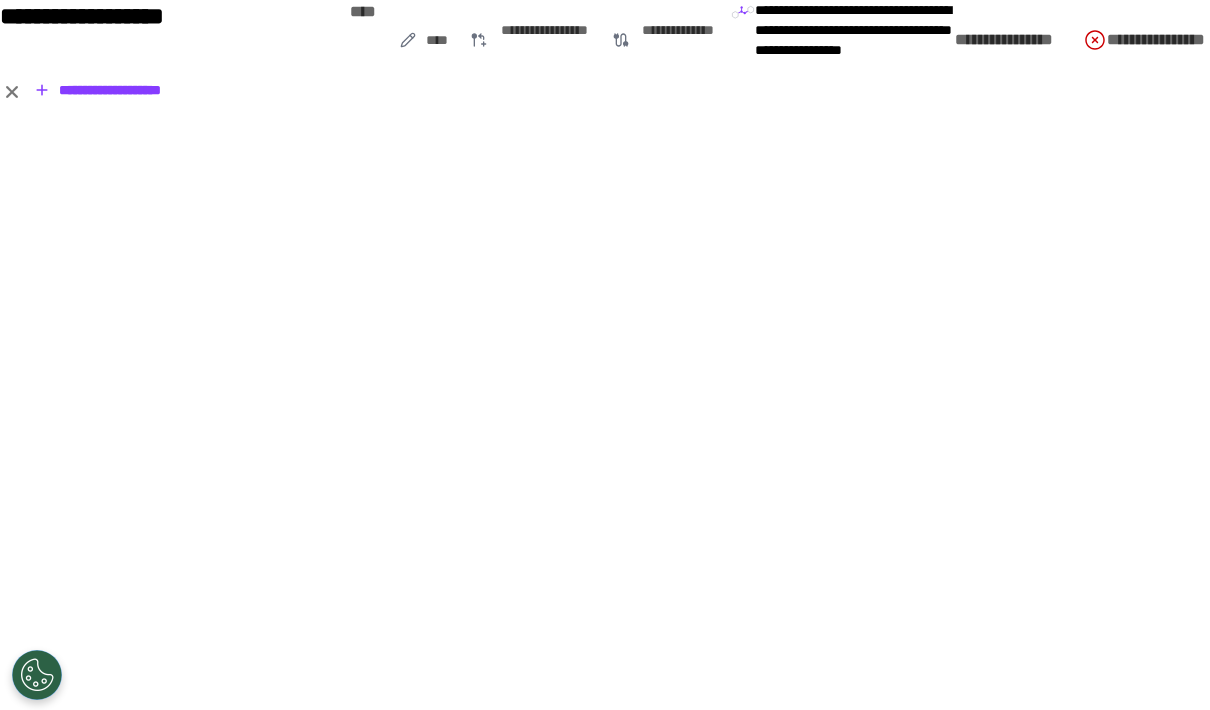click at bounding box center (12, 92) 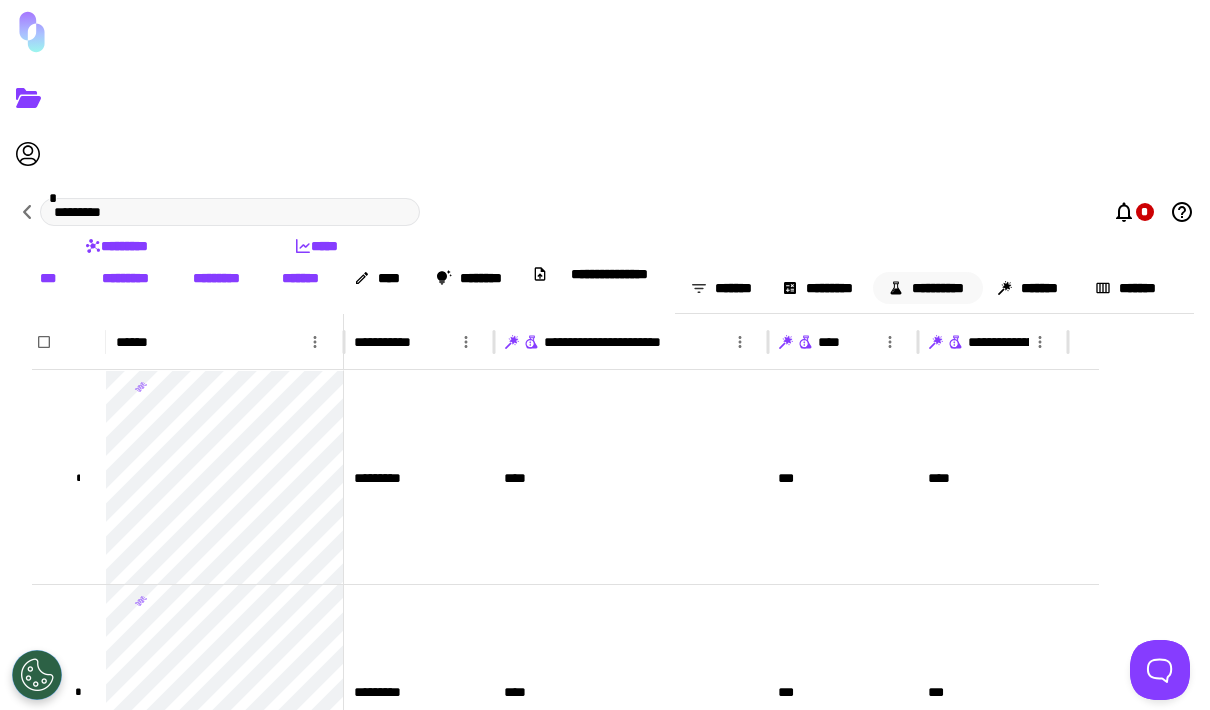 click on "••••••••••" at bounding box center [927, 288] 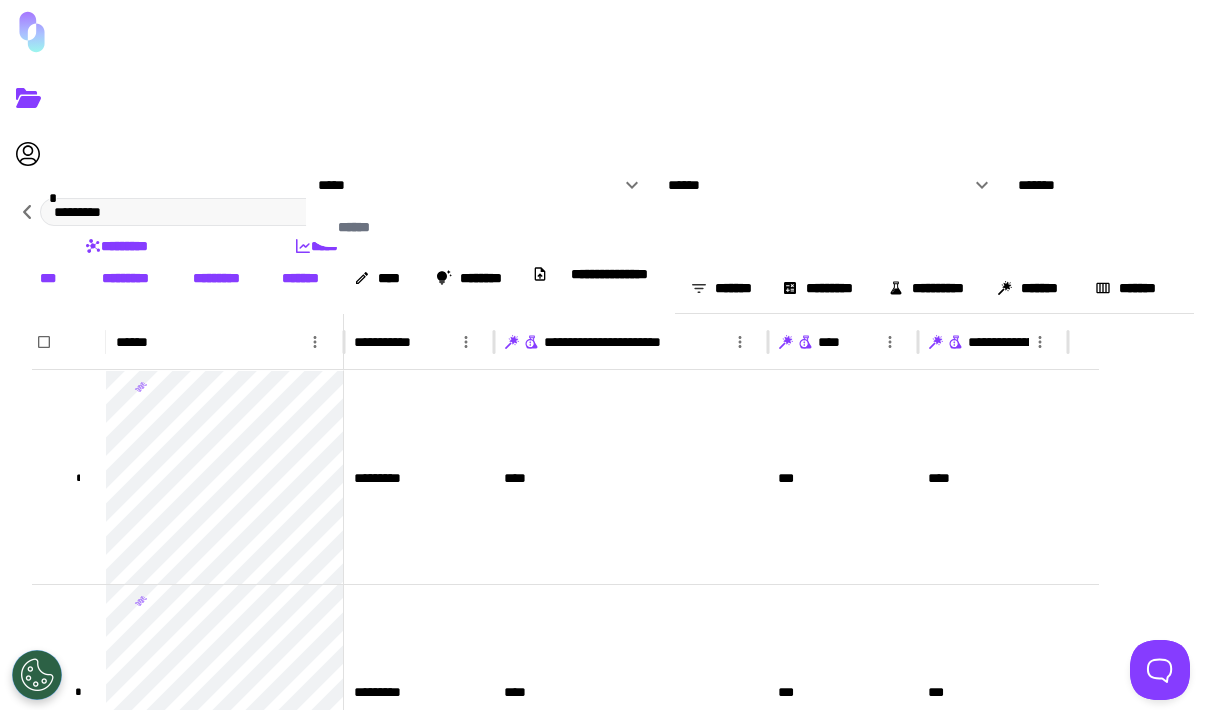 click at bounding box center (982, 185) 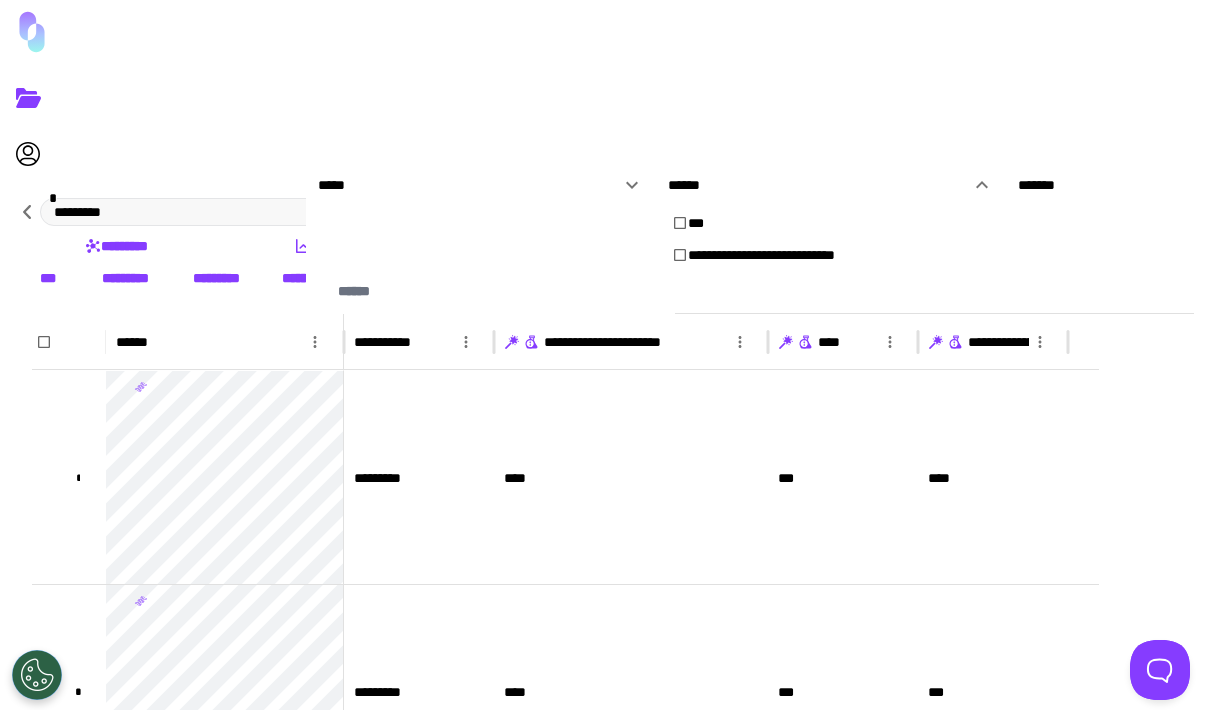 click at bounding box center [605, 355] 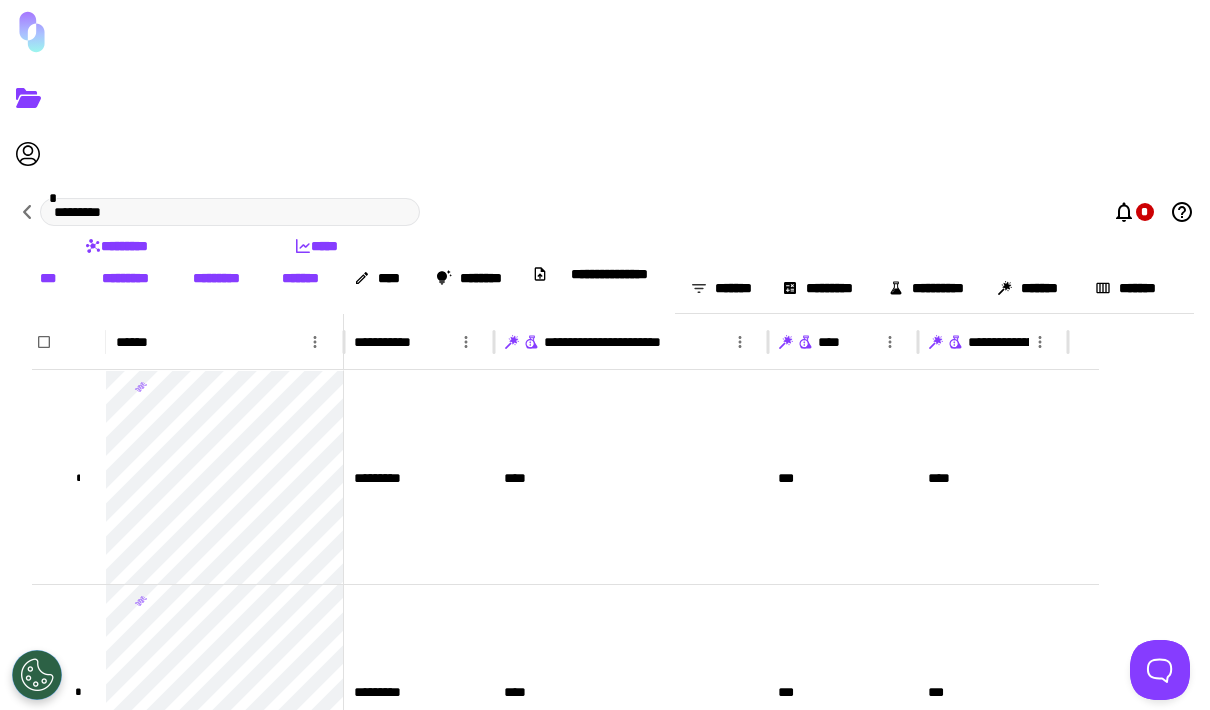 scroll, scrollTop: 64, scrollLeft: 0, axis: vertical 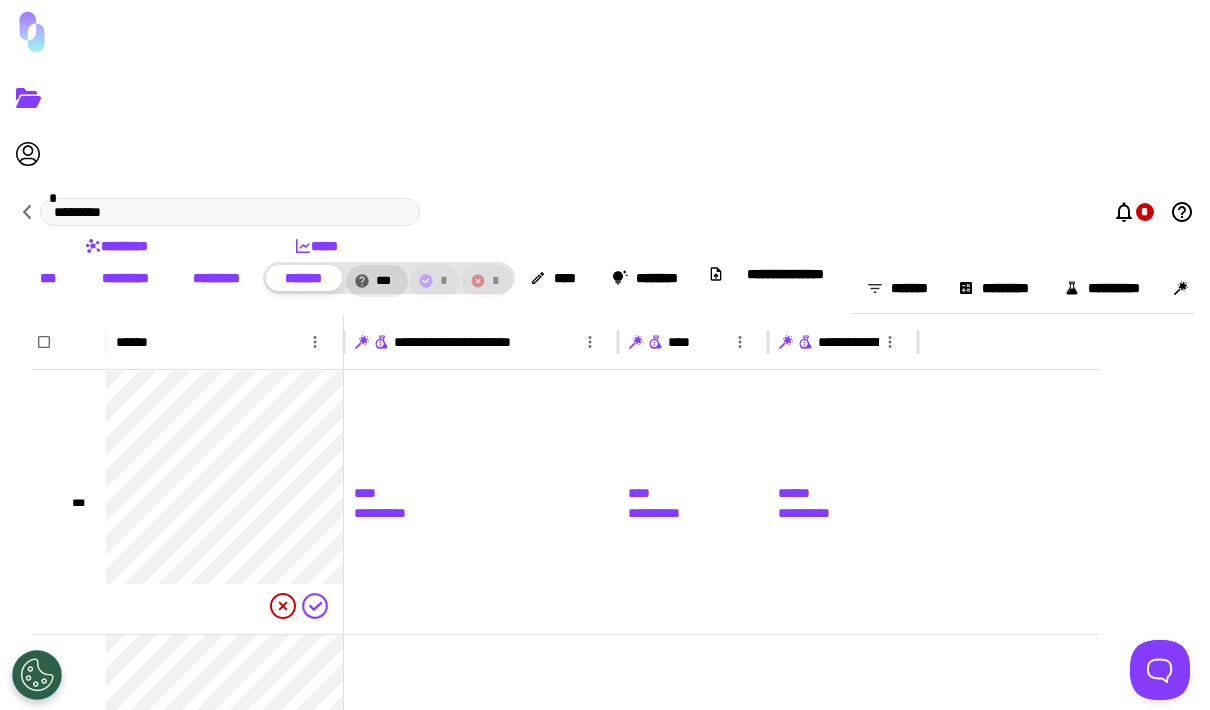 click on "•••" at bounding box center (48, 278) 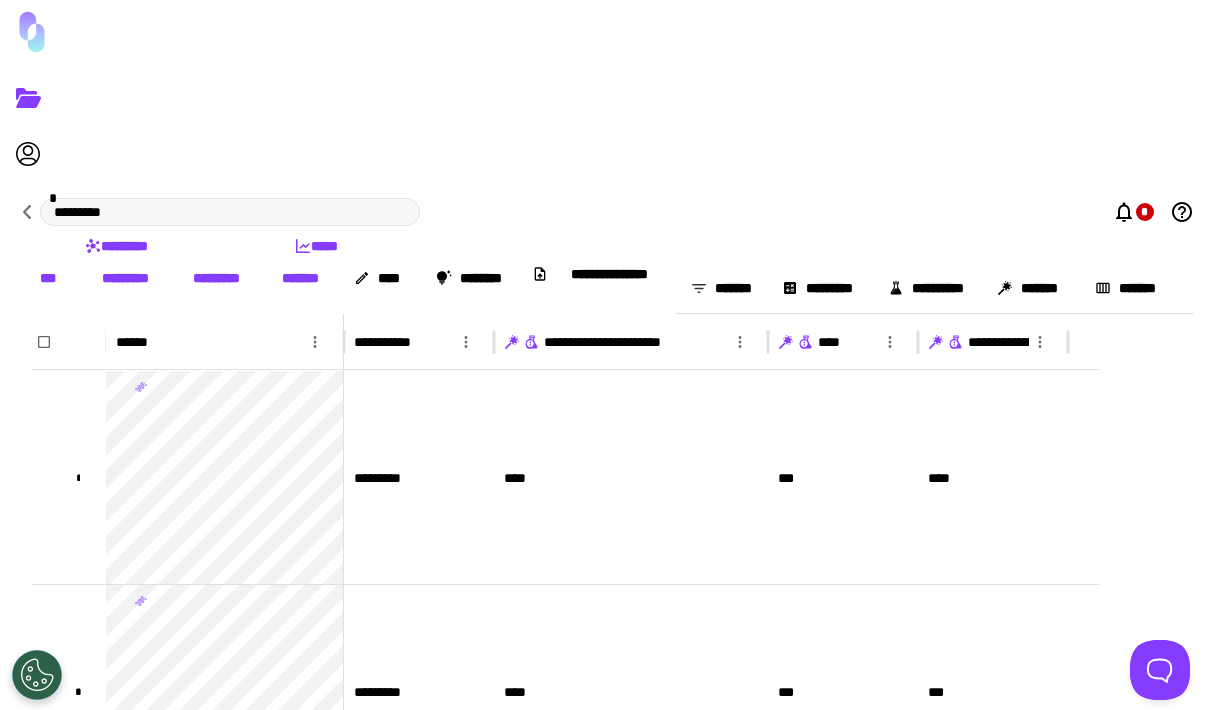 scroll, scrollTop: 88, scrollLeft: 0, axis: vertical 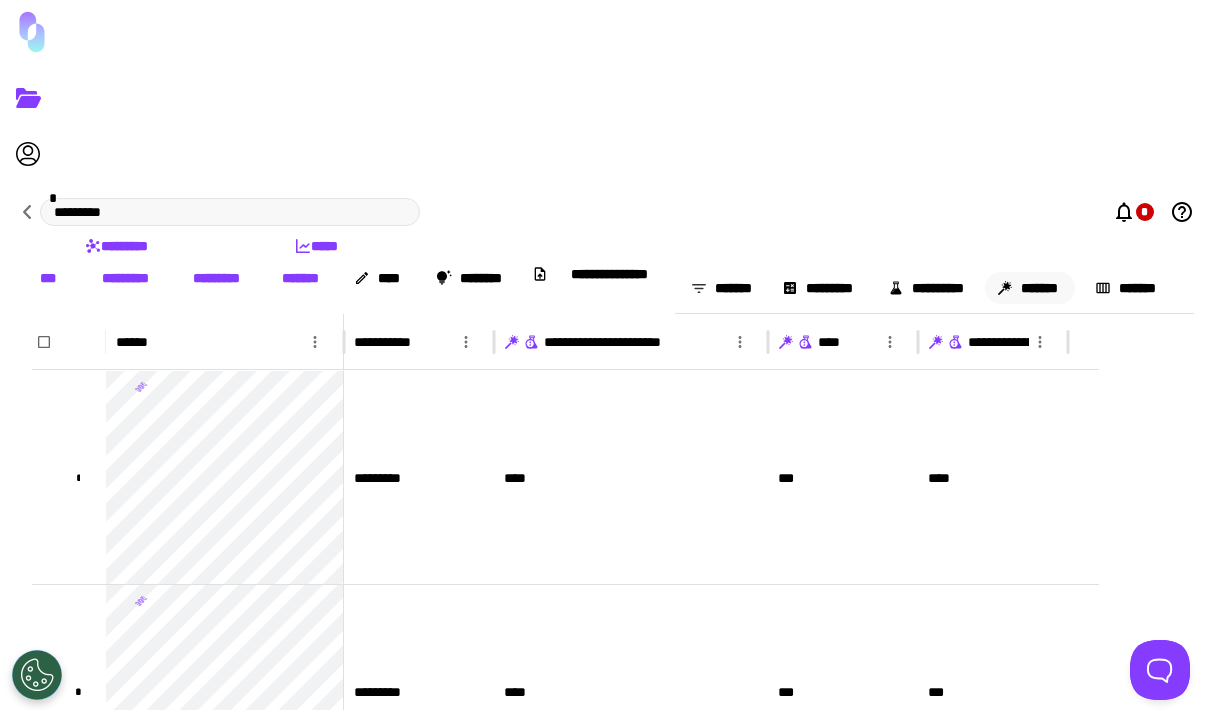 click on "•••••••" at bounding box center [1030, 288] 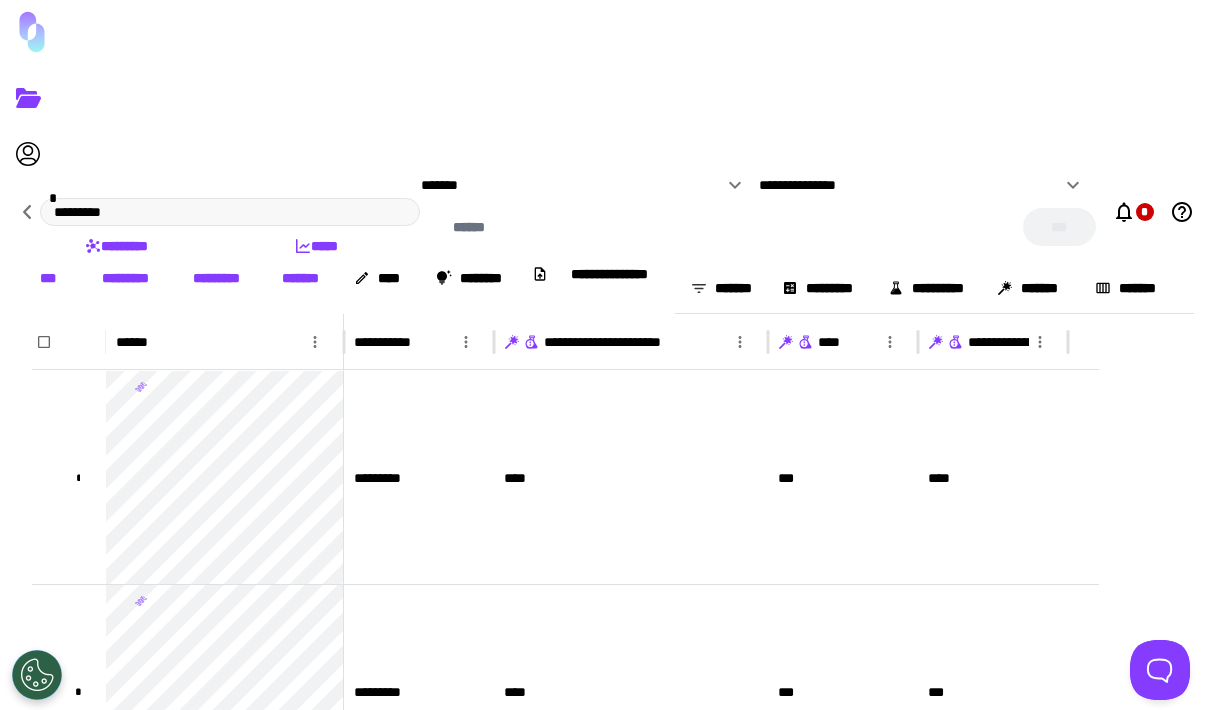 click on "•••••••" at bounding box center (572, 185) 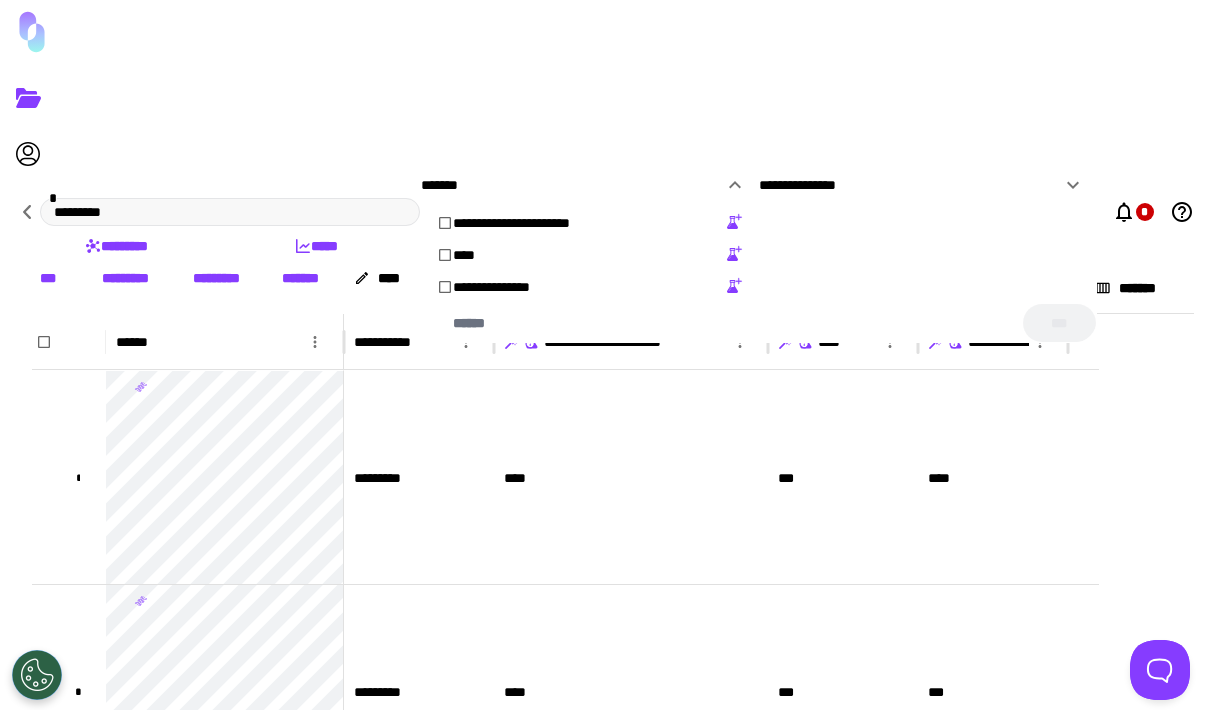 click on "•••••••••••••••••••••••" at bounding box center [536, 223] 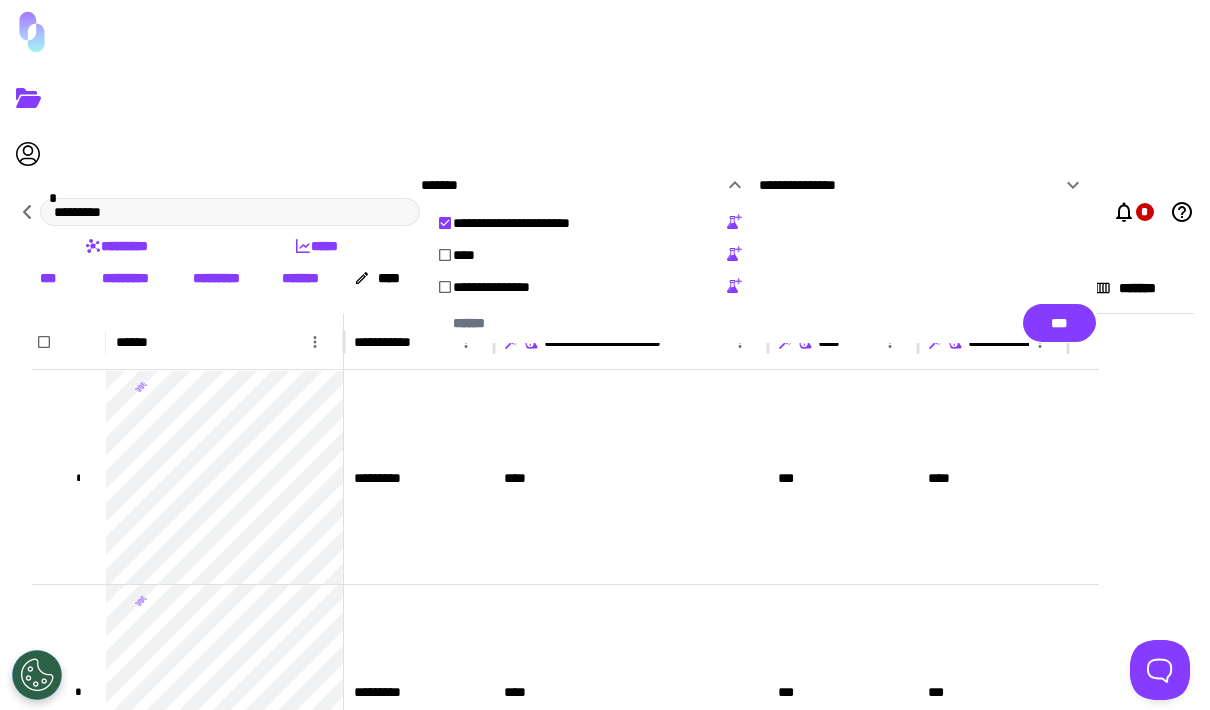 click on "••••" at bounding box center (536, 223) 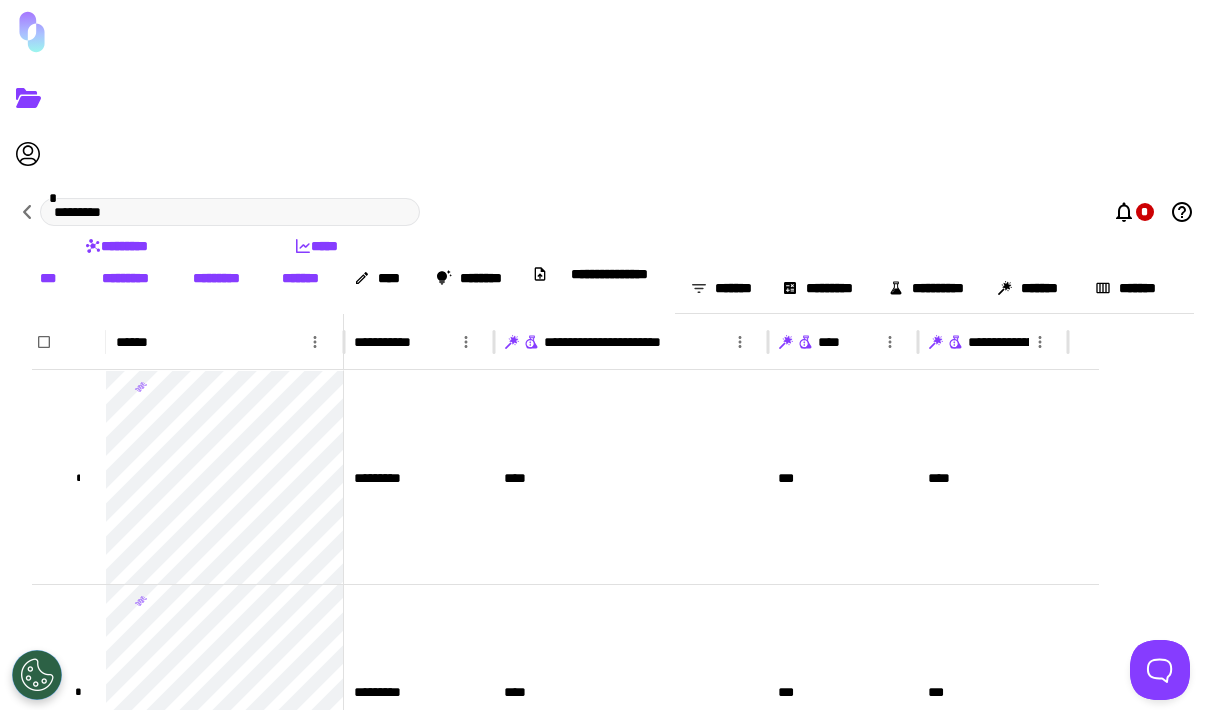 click at bounding box center (531, 344) 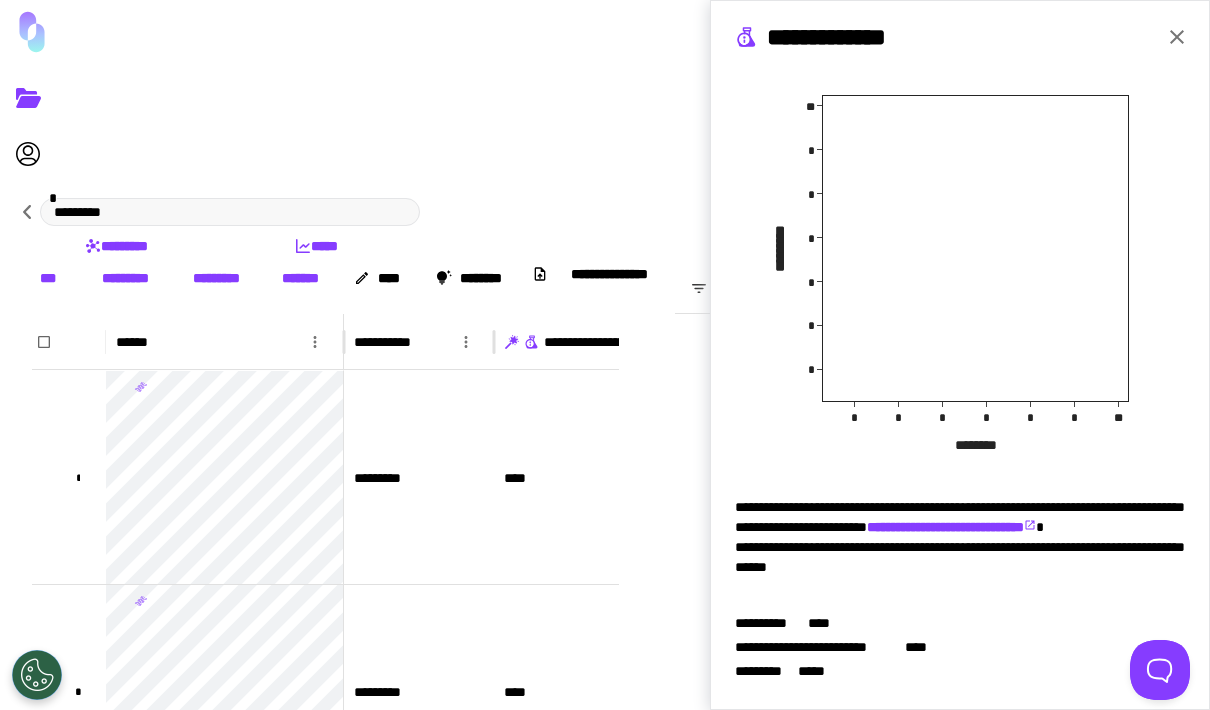 scroll, scrollTop: 369, scrollLeft: 0, axis: vertical 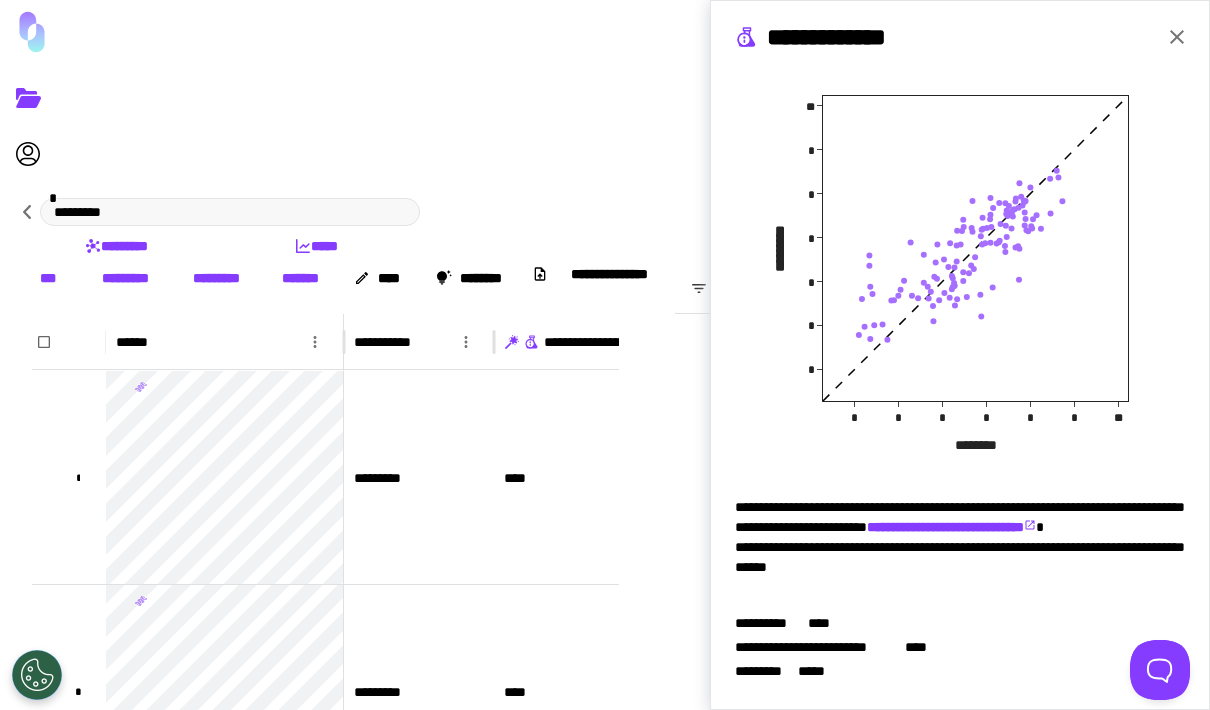 click at bounding box center [1177, 37] 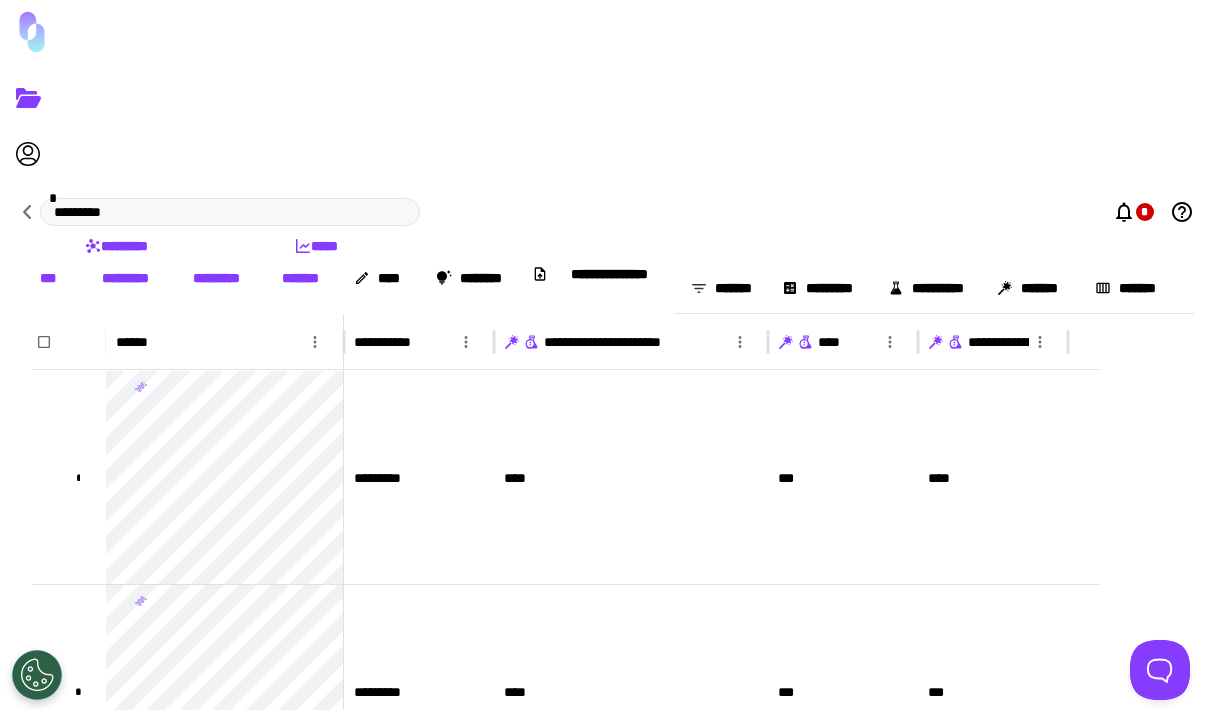 scroll, scrollTop: 30, scrollLeft: 0, axis: vertical 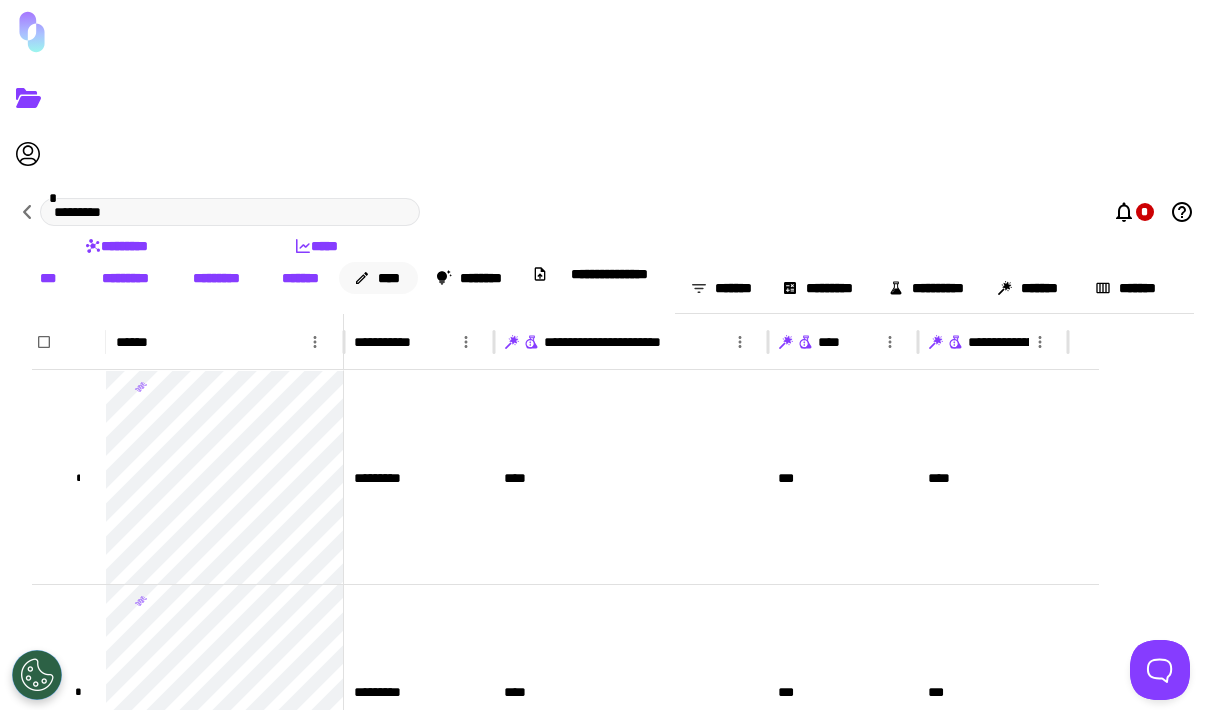 click on "••••" at bounding box center [378, 278] 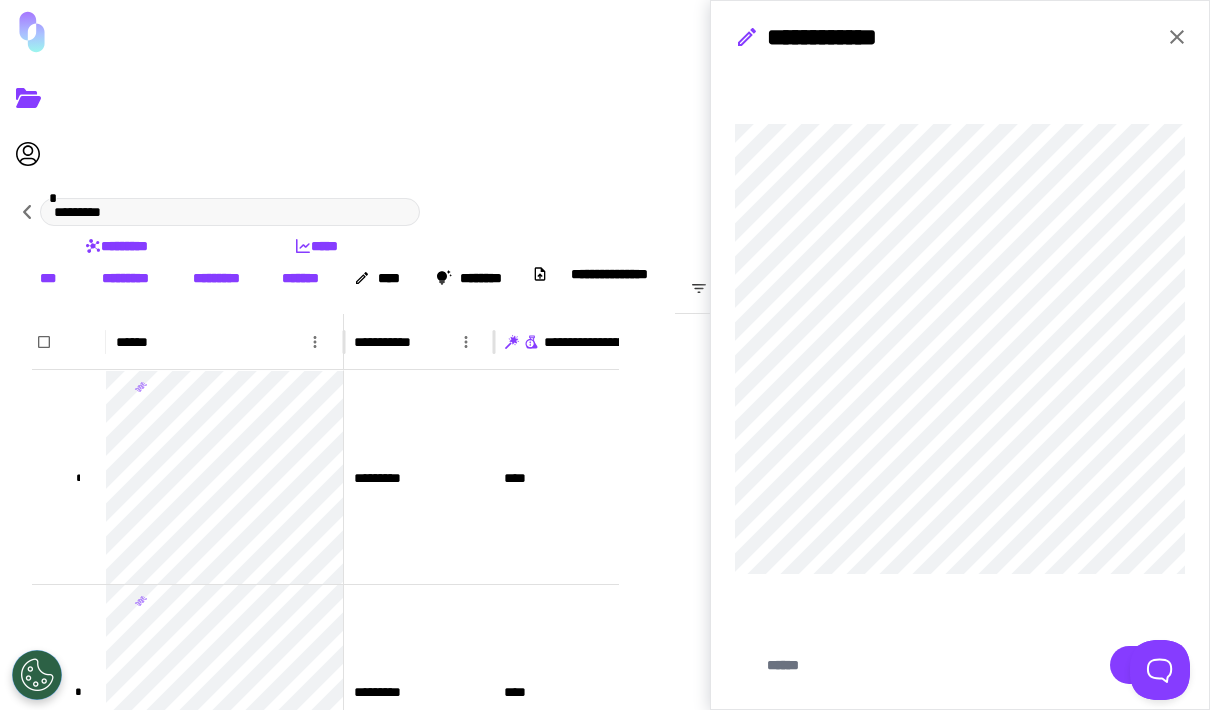 click on "•••••••••••• •••••• •••" at bounding box center [960, 355] 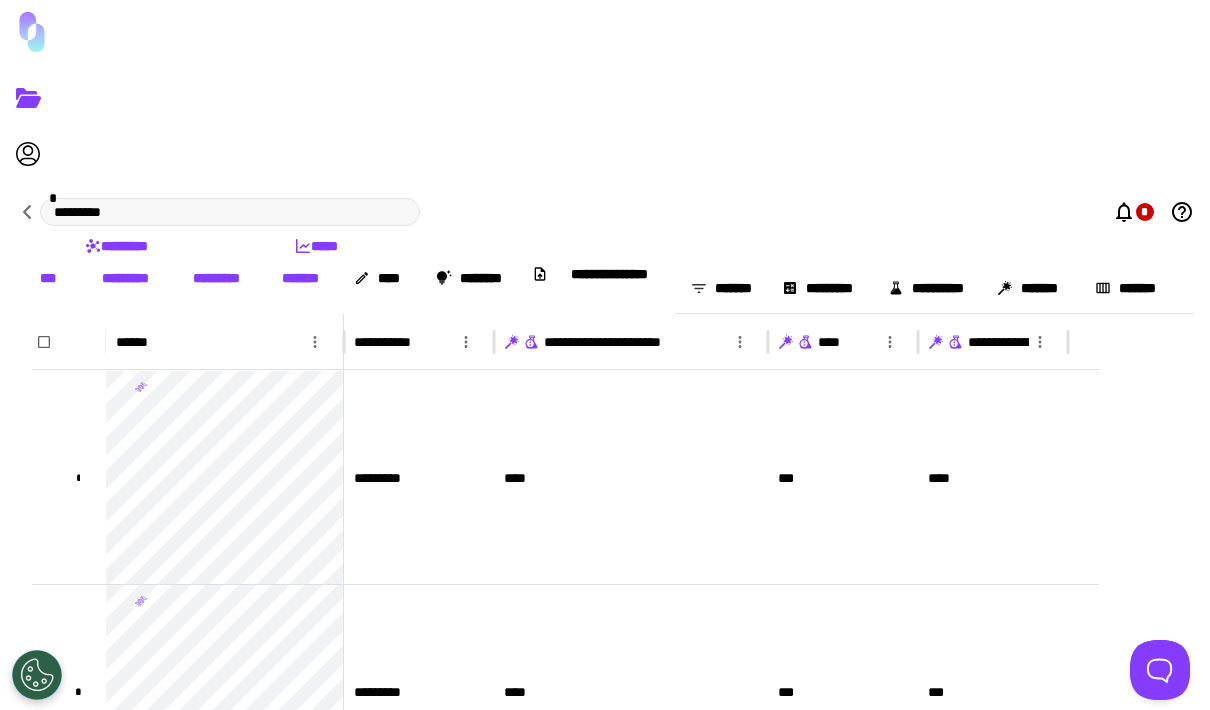 click on "•••••••" at bounding box center (301, 278) 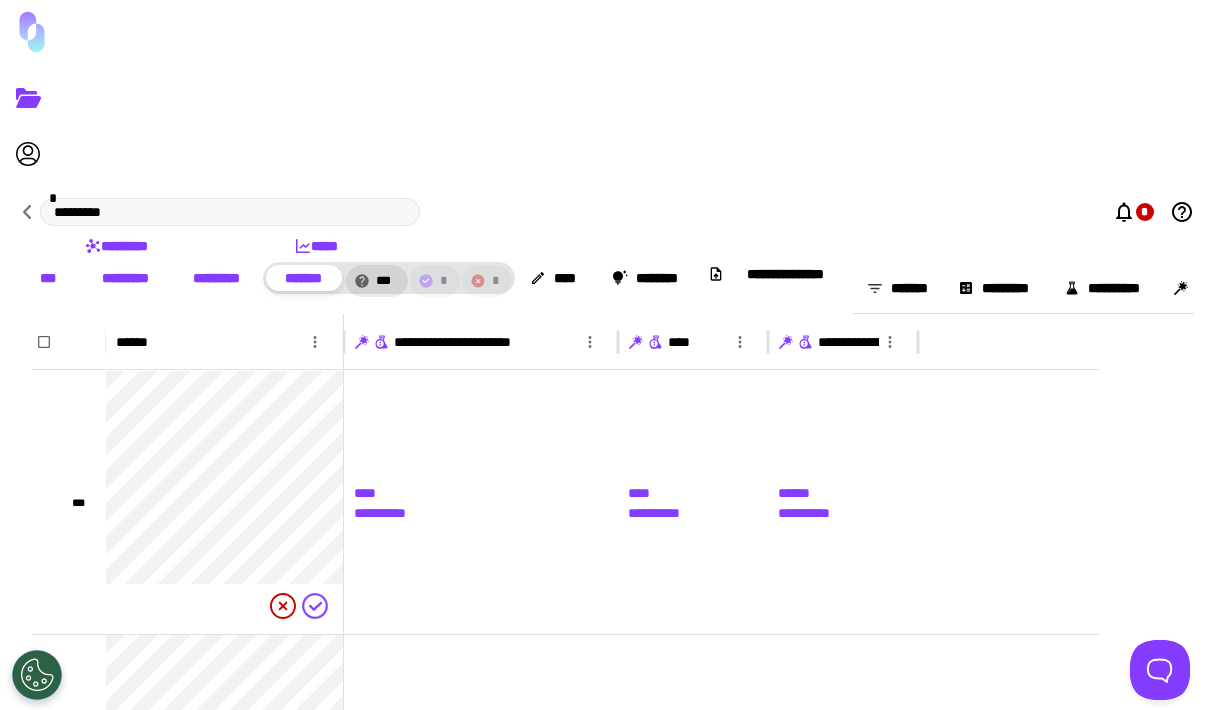 scroll, scrollTop: 77, scrollLeft: 0, axis: vertical 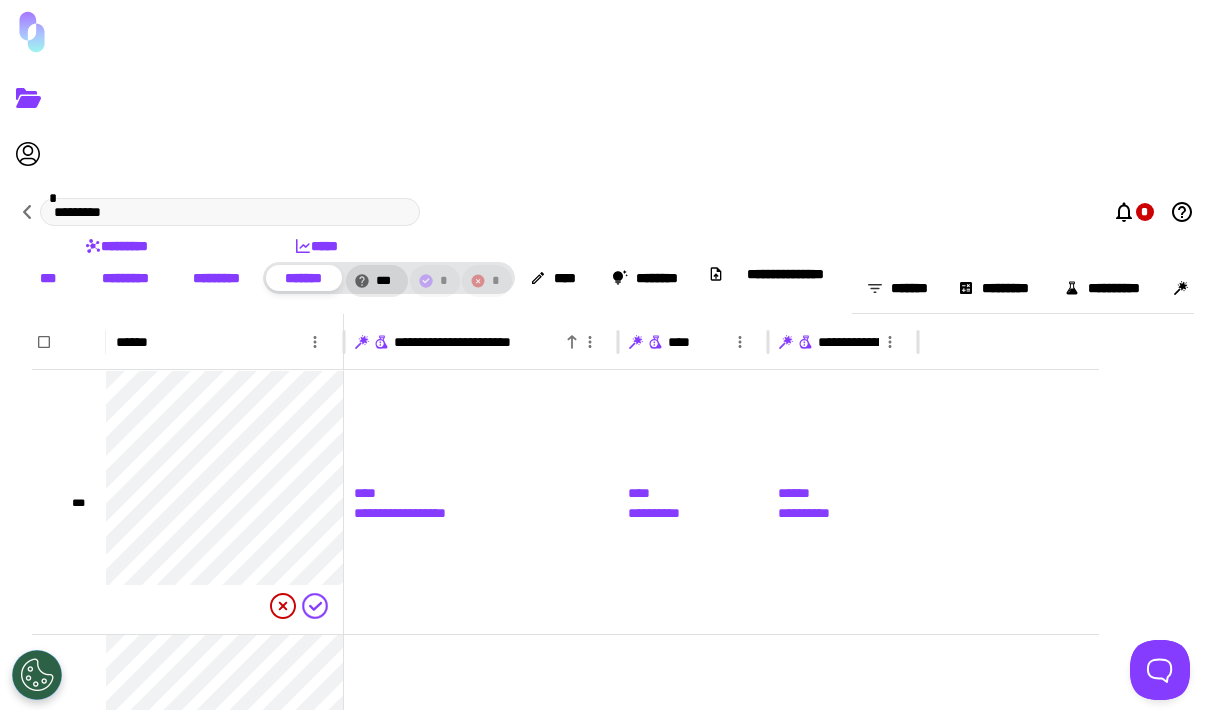click at bounding box center (571, 342) 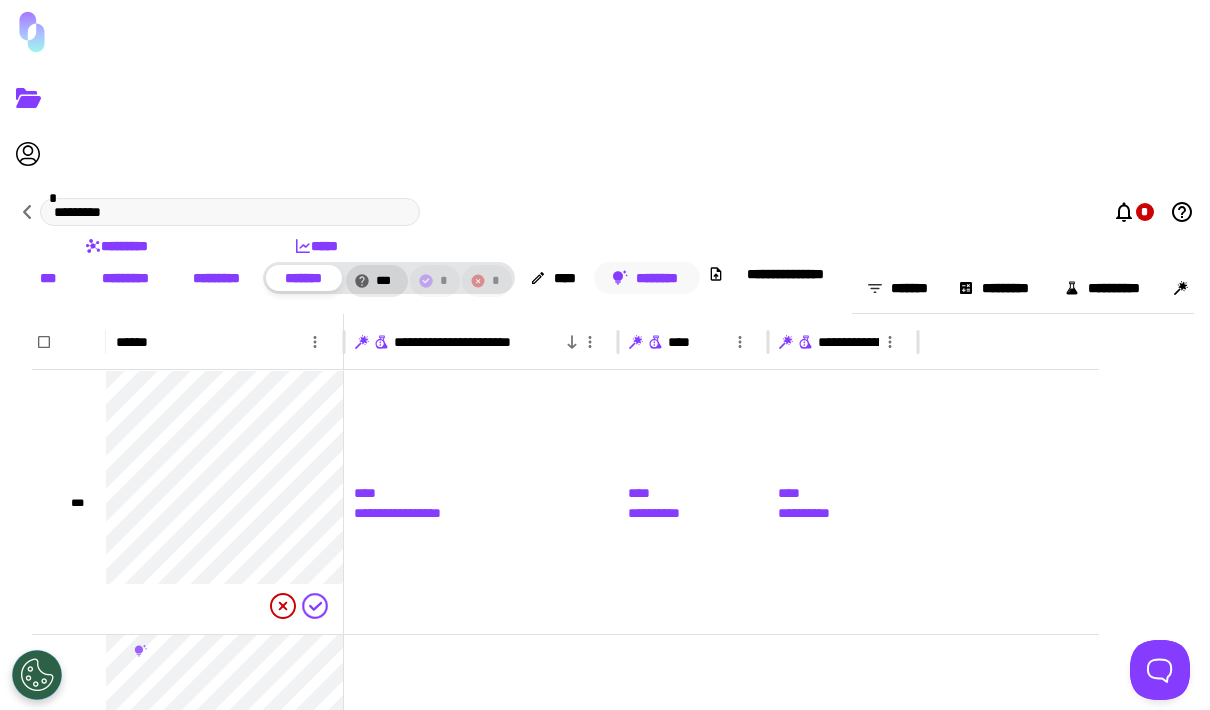 click on "••••••••" at bounding box center (647, 278) 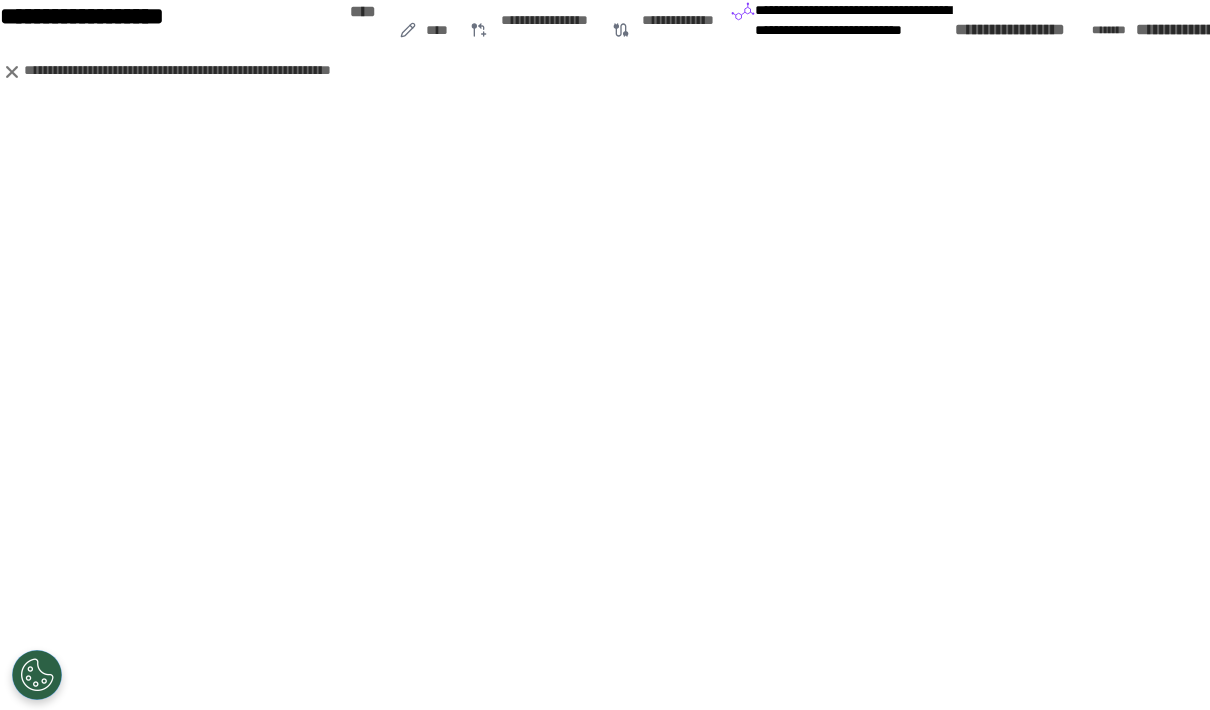 click at bounding box center (12, 72) 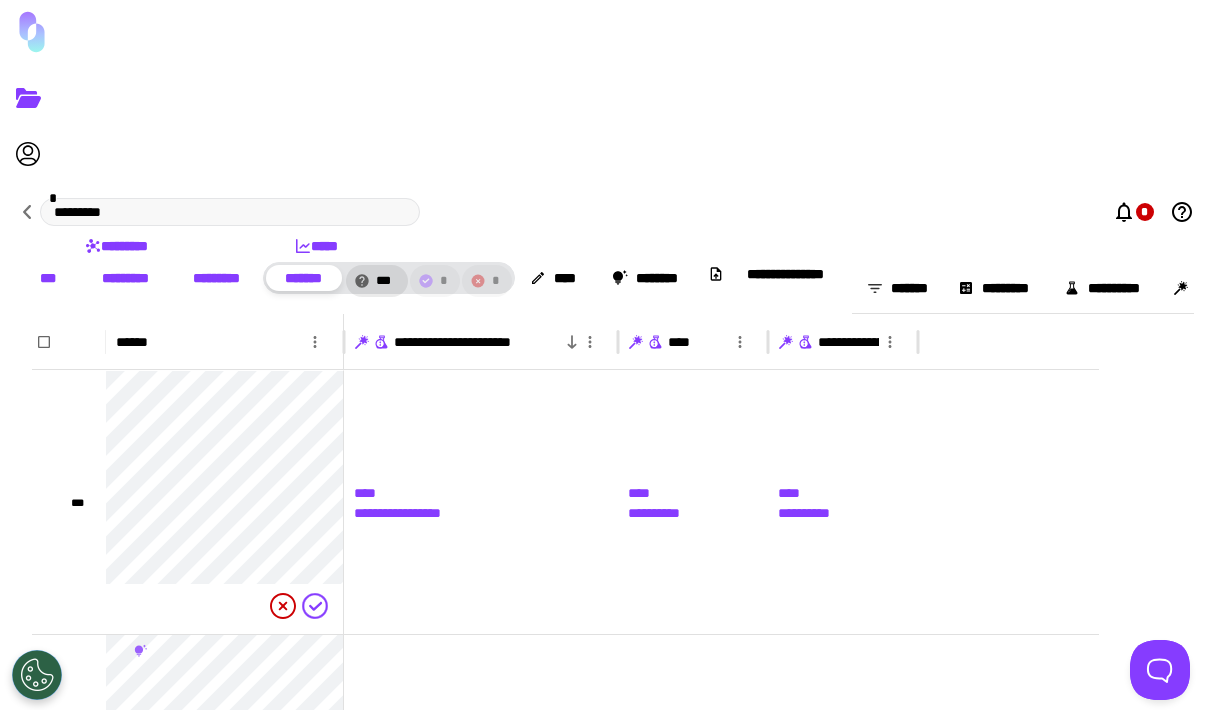 click on "•••" at bounding box center [48, 278] 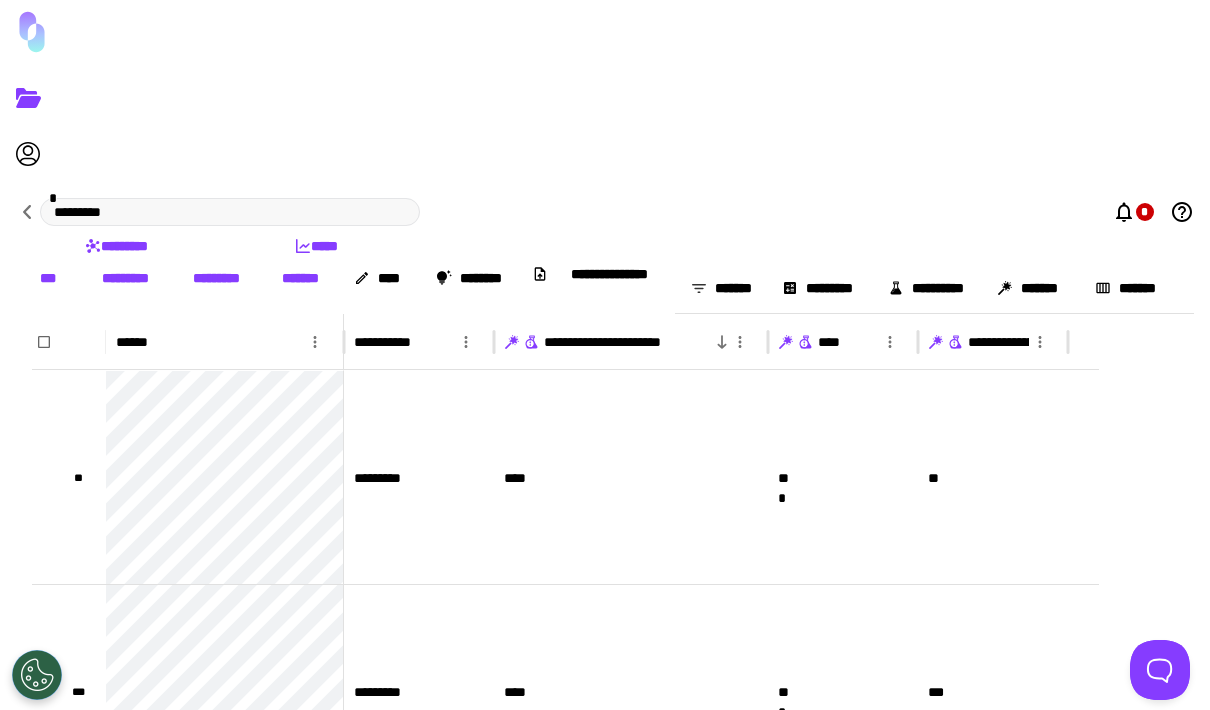 click on "•••••••••••••••••••••••" at bounding box center [627, 342] 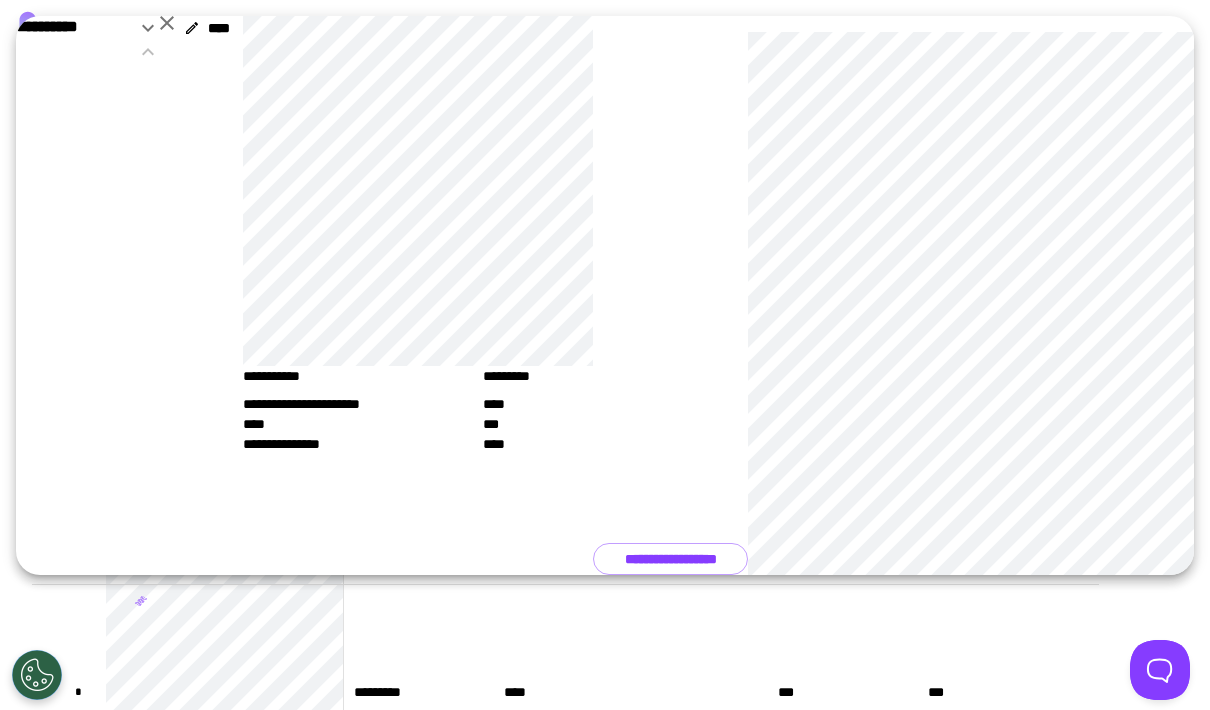 click at bounding box center (167, 23) 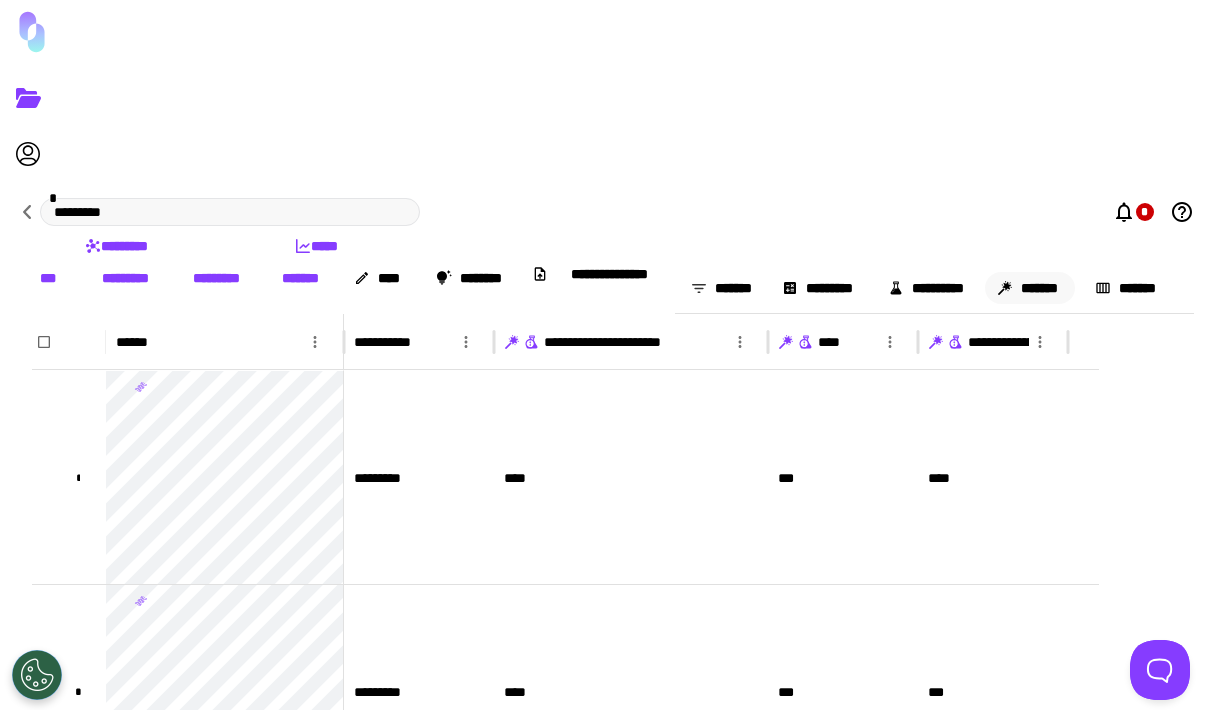 click on "•••••••" at bounding box center (1030, 288) 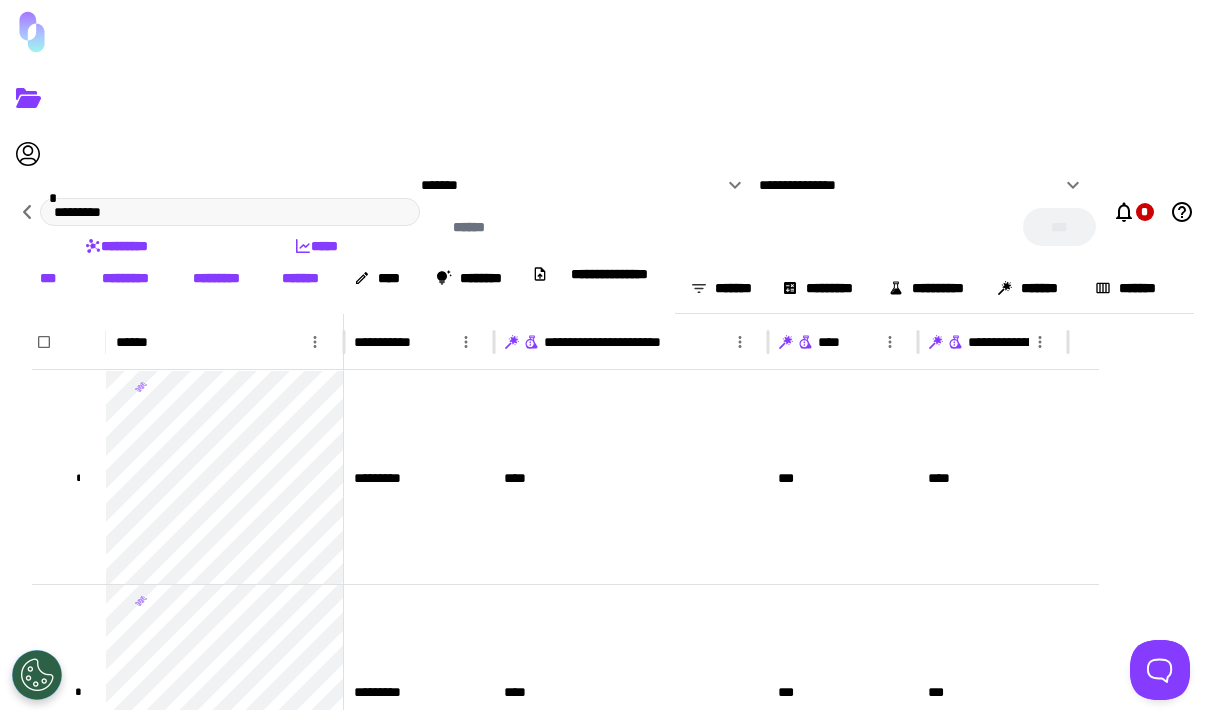 click on "•••••••" at bounding box center (572, 185) 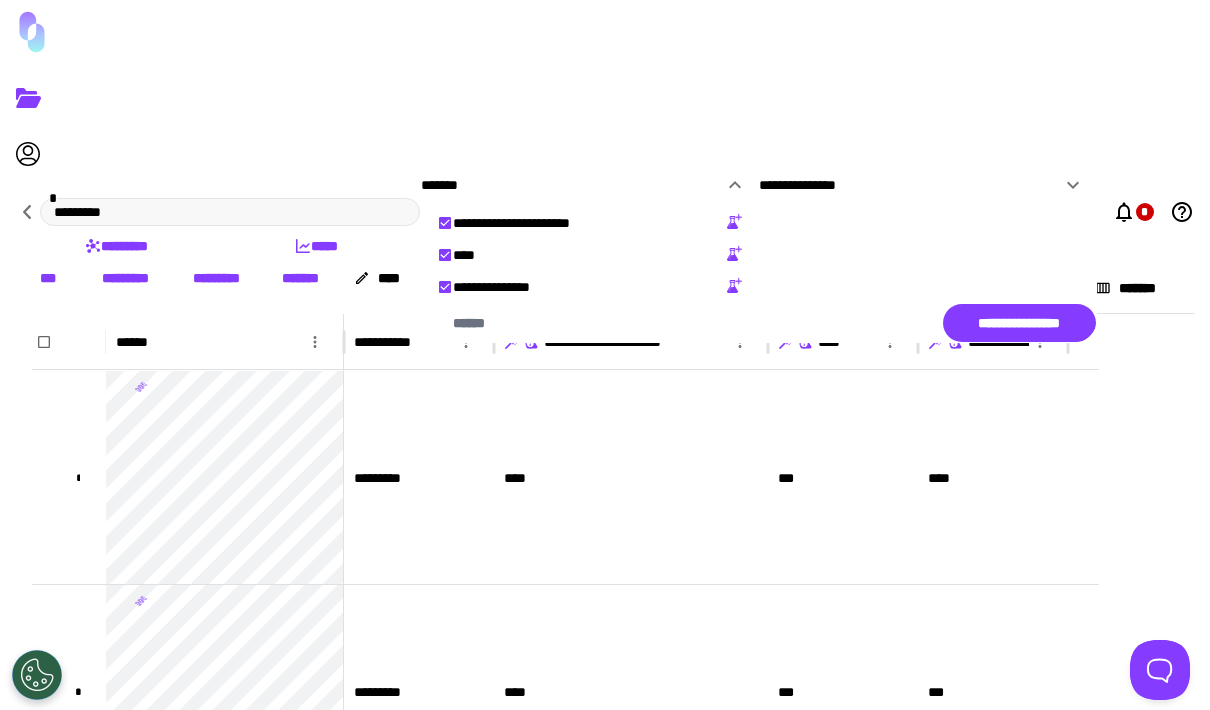 click at bounding box center (605, 355) 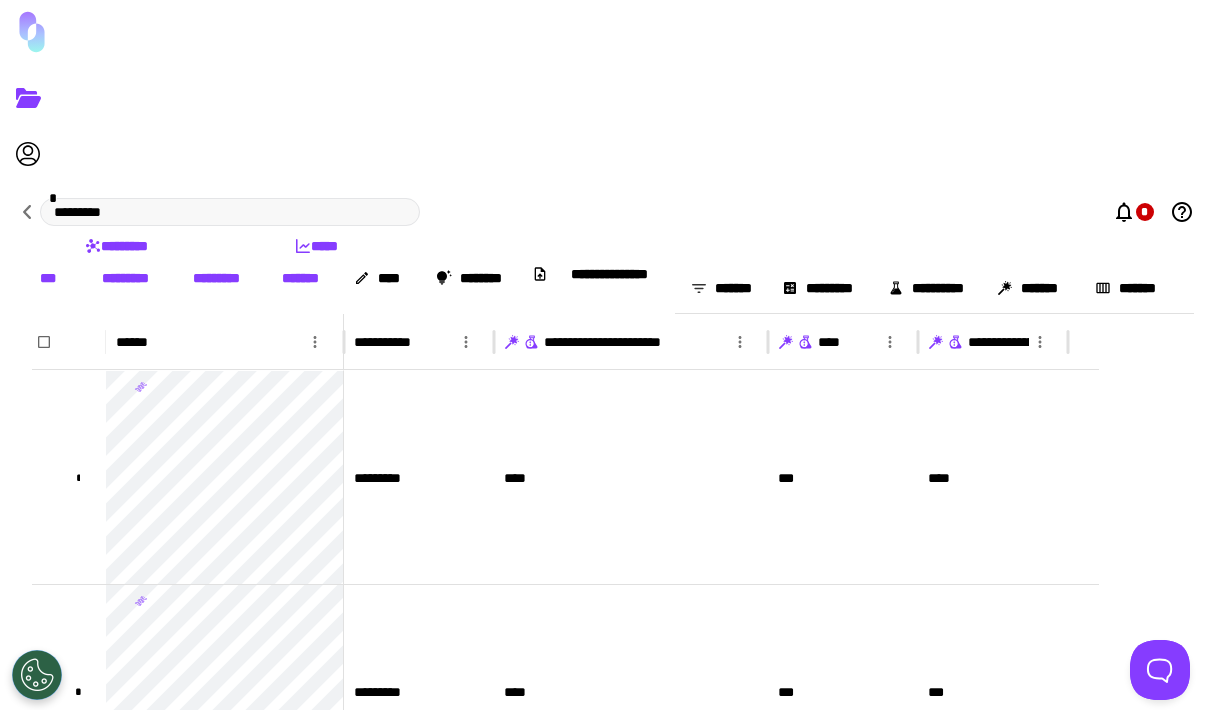 click at bounding box center (532, 342) 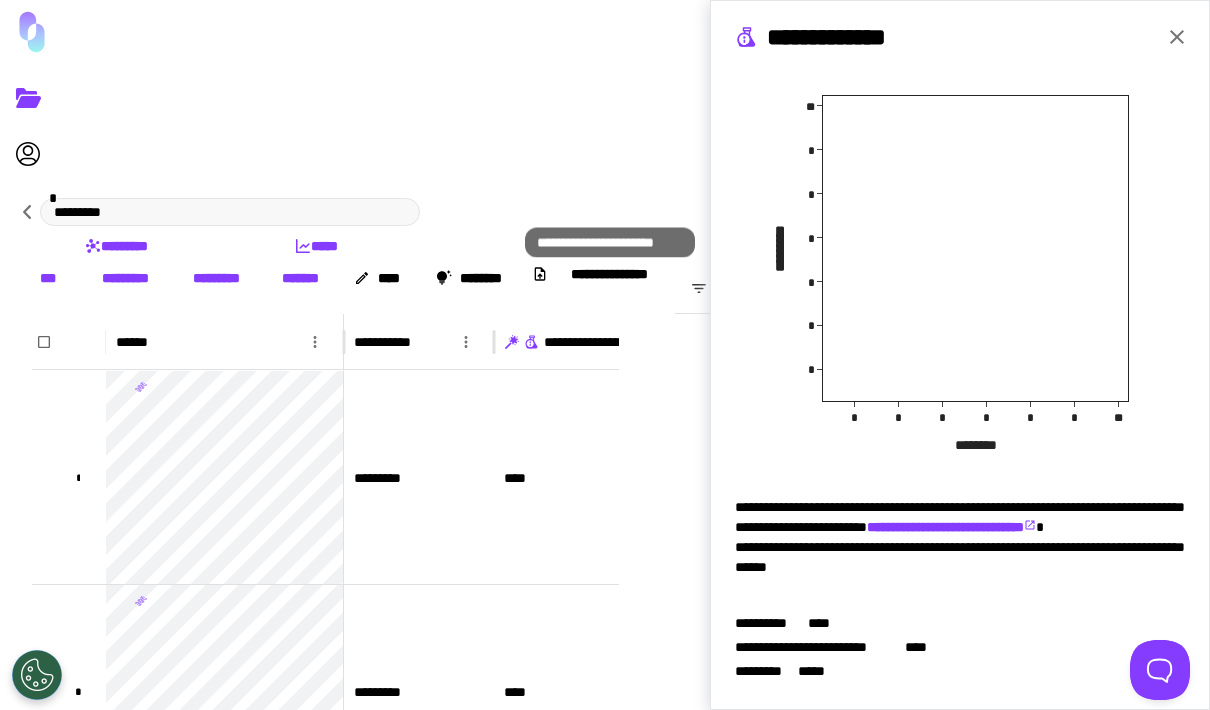 scroll, scrollTop: 369, scrollLeft: 0, axis: vertical 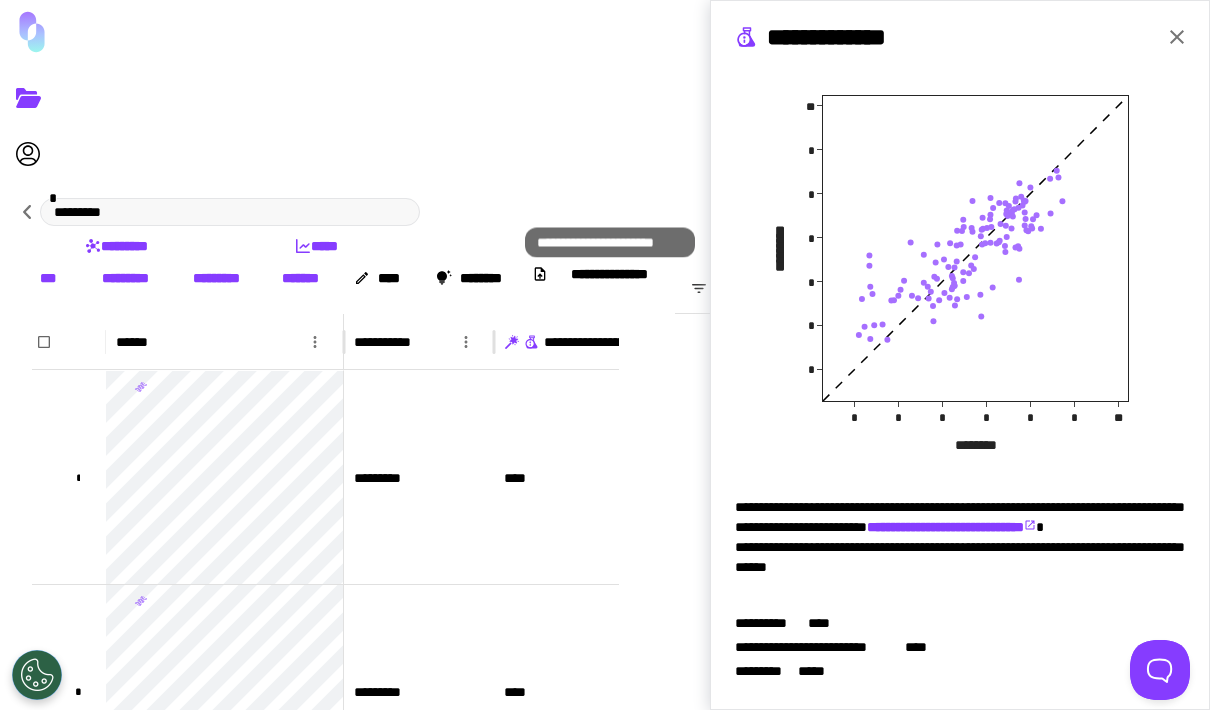 click at bounding box center [1177, 37] 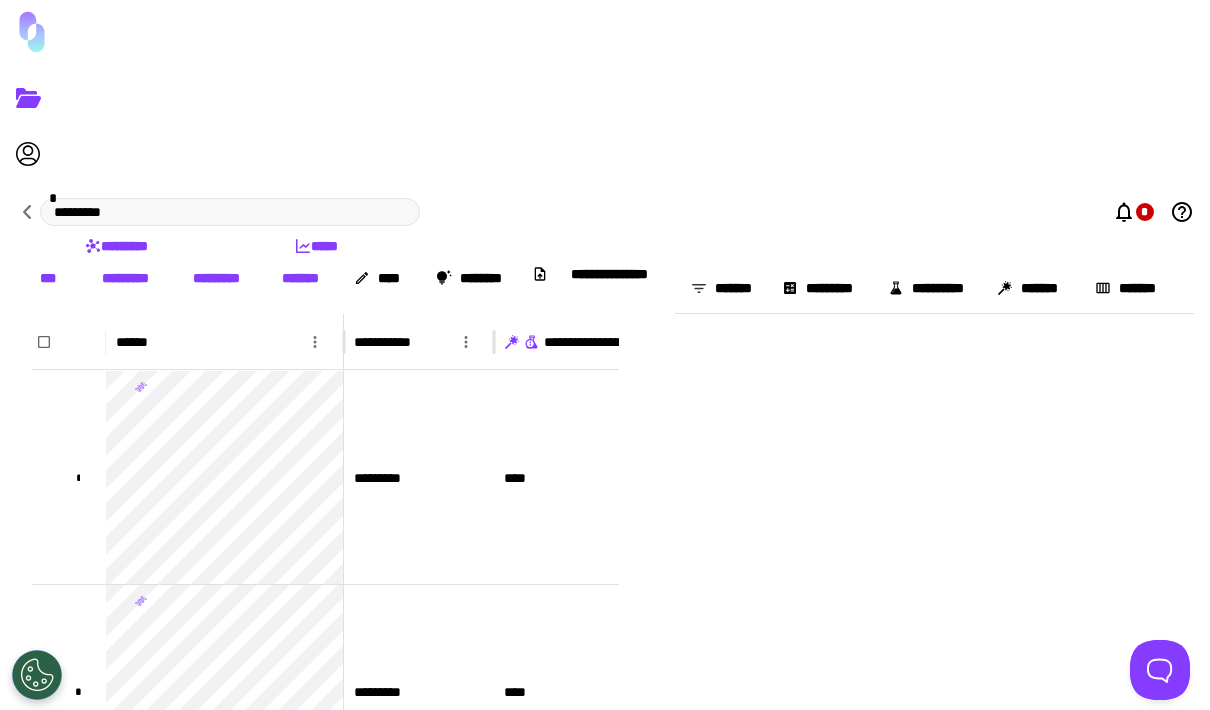 scroll, scrollTop: 0, scrollLeft: 0, axis: both 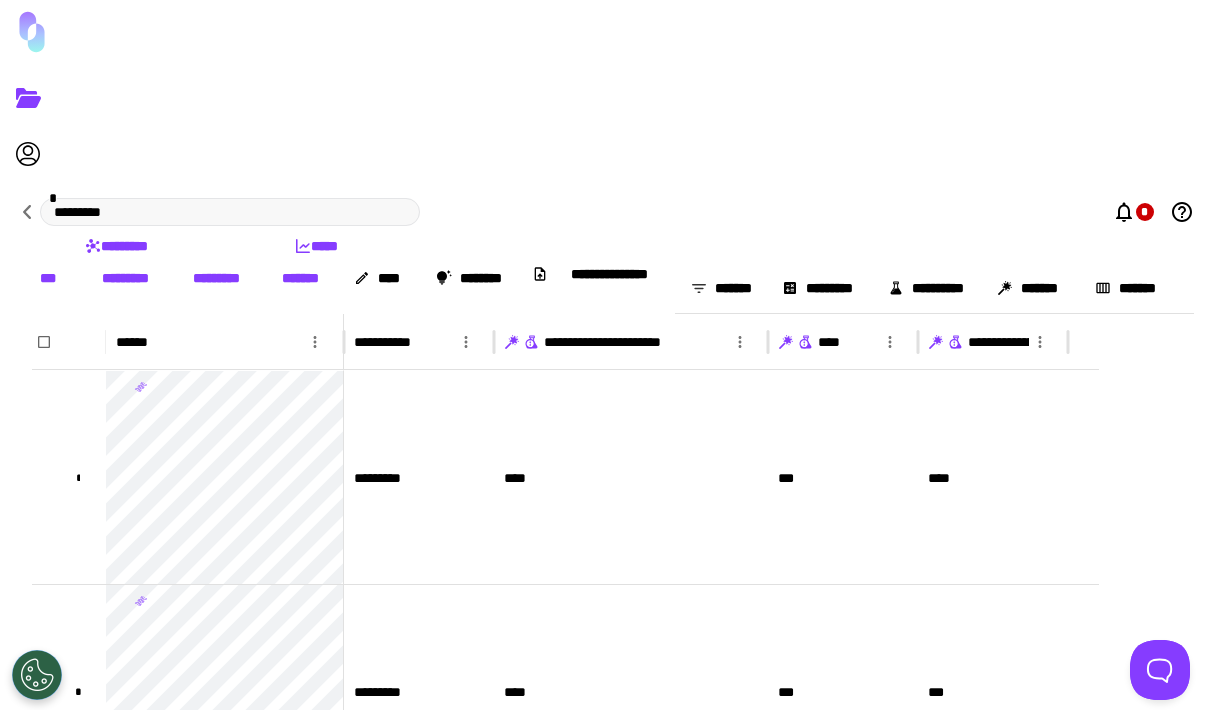 click on "•••••••" at bounding box center [301, 278] 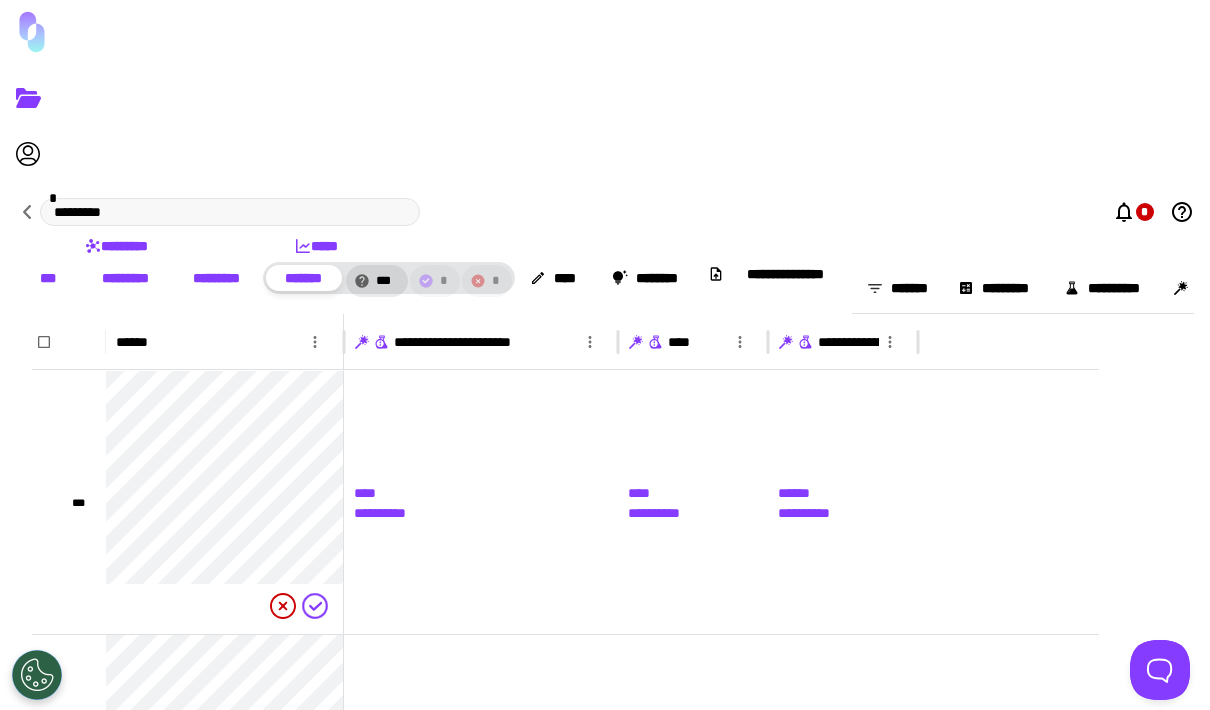 click on "•••" at bounding box center (48, 278) 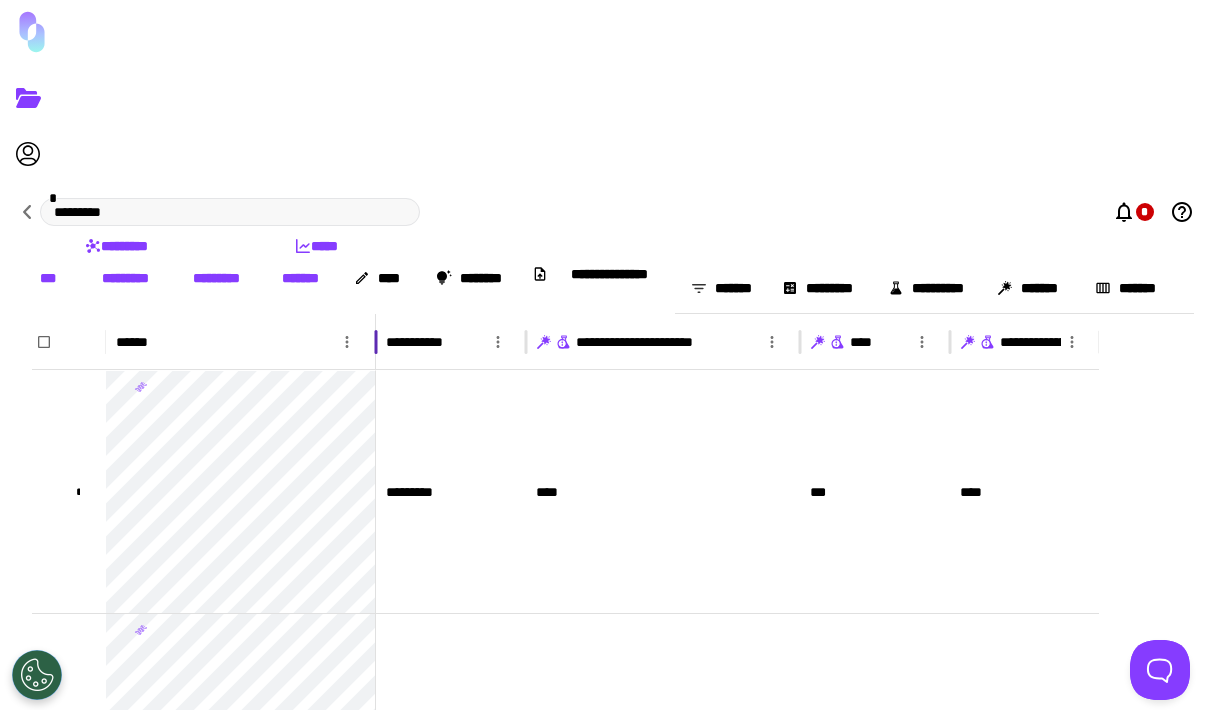click at bounding box center (347, 342) 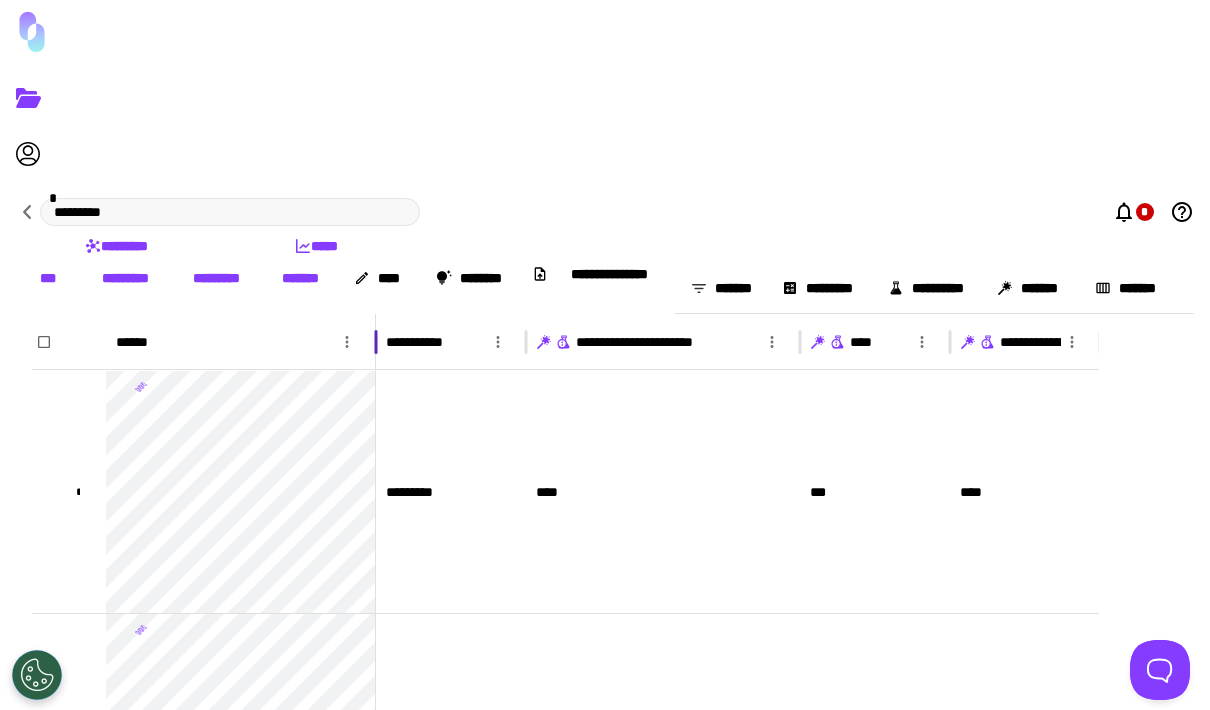 scroll, scrollTop: 59, scrollLeft: -10, axis: both 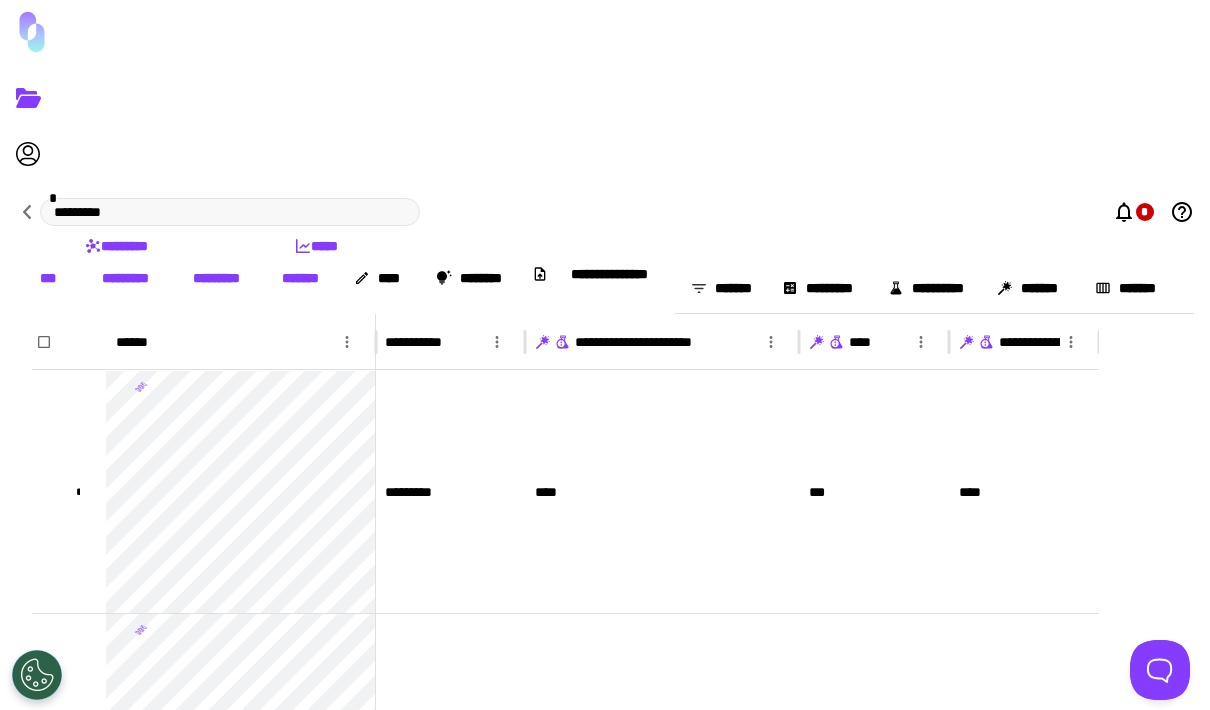 click on "•••••••••••••••••••••••" at bounding box center [658, 342] 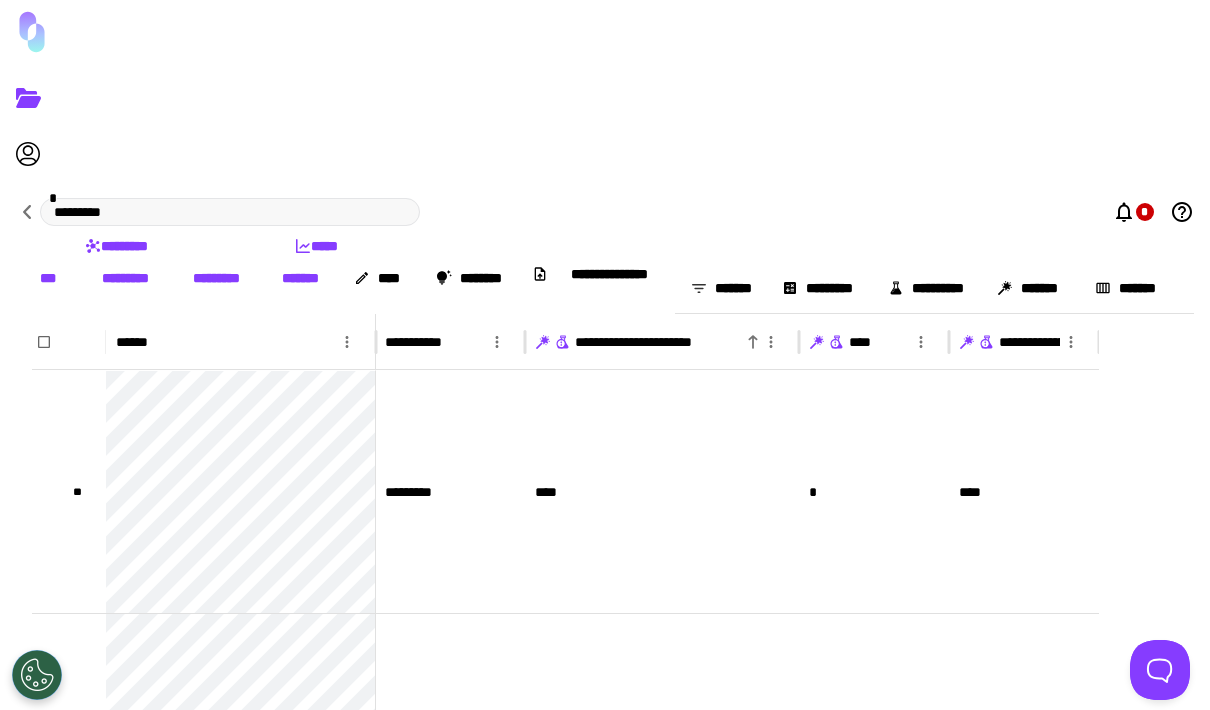 click on "•••••••••" at bounding box center (125, 278) 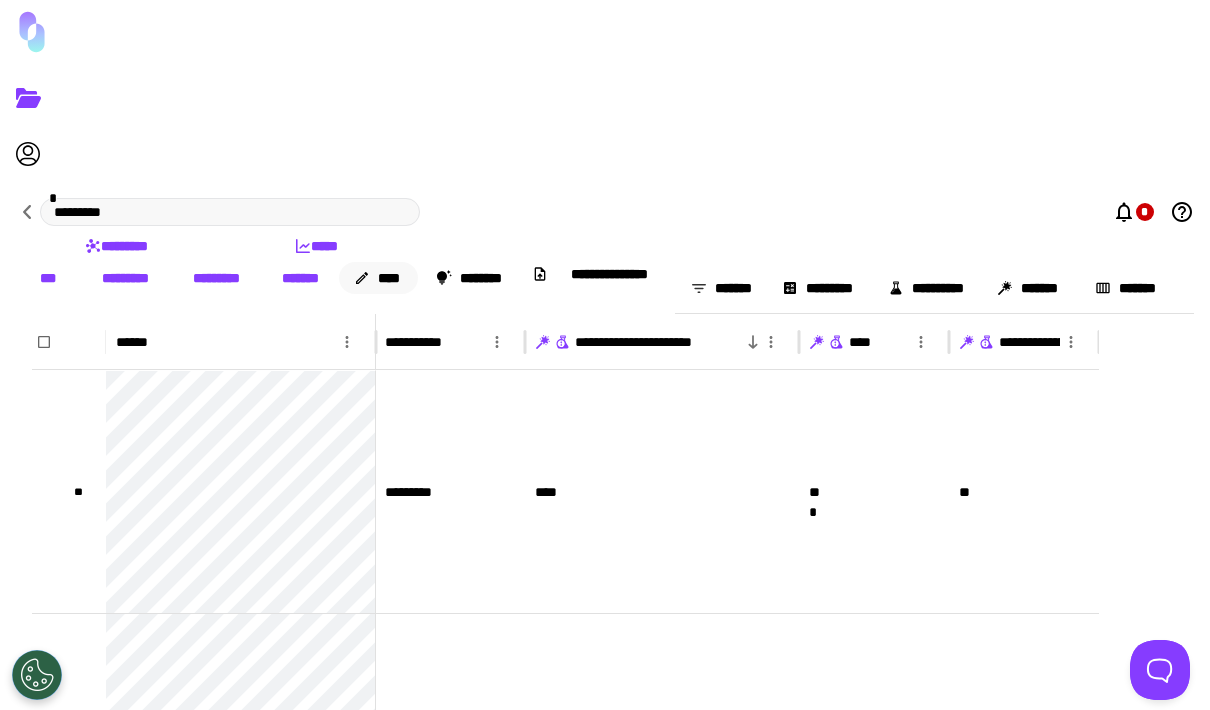 click on "••••" at bounding box center [378, 278] 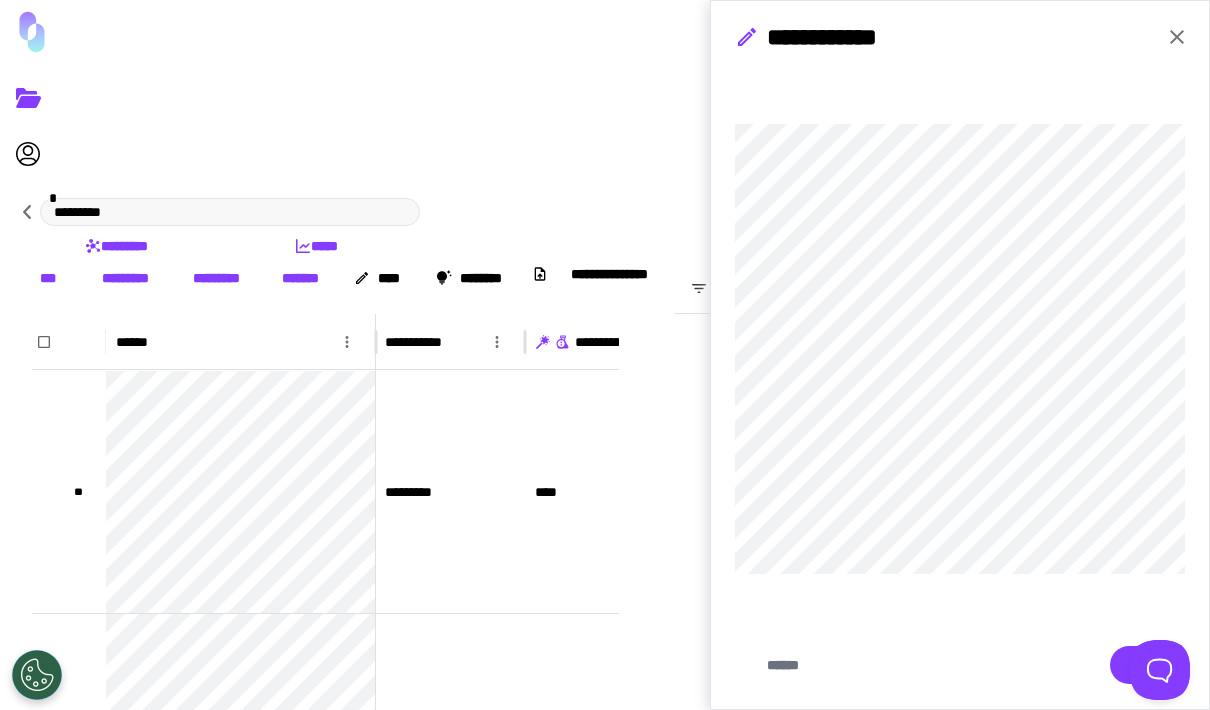 click at bounding box center (1177, 37) 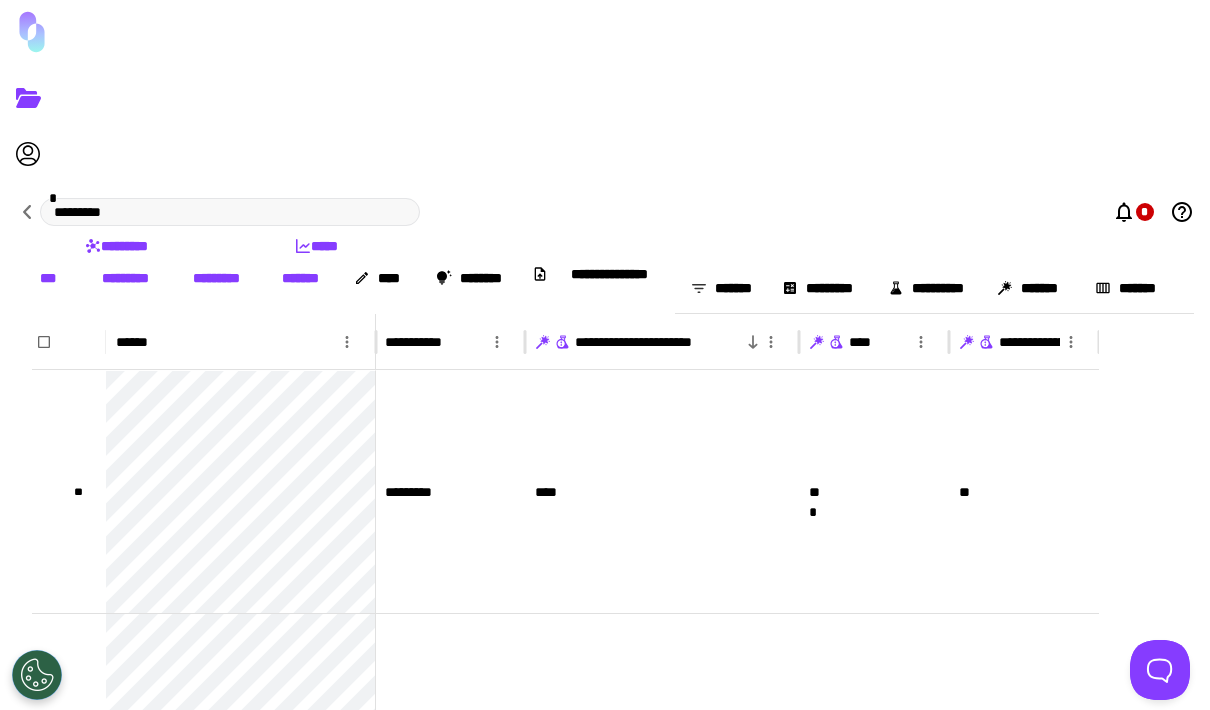 click on "•••••••" at bounding box center [301, 278] 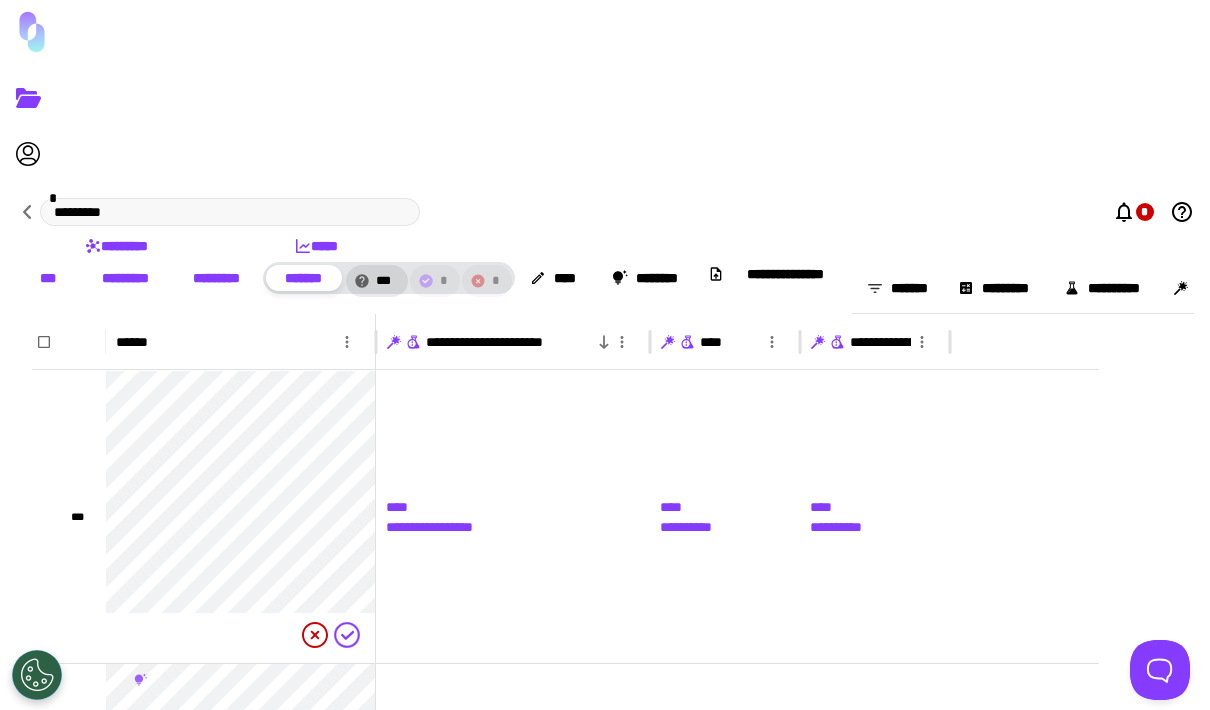 scroll, scrollTop: 0, scrollLeft: 0, axis: both 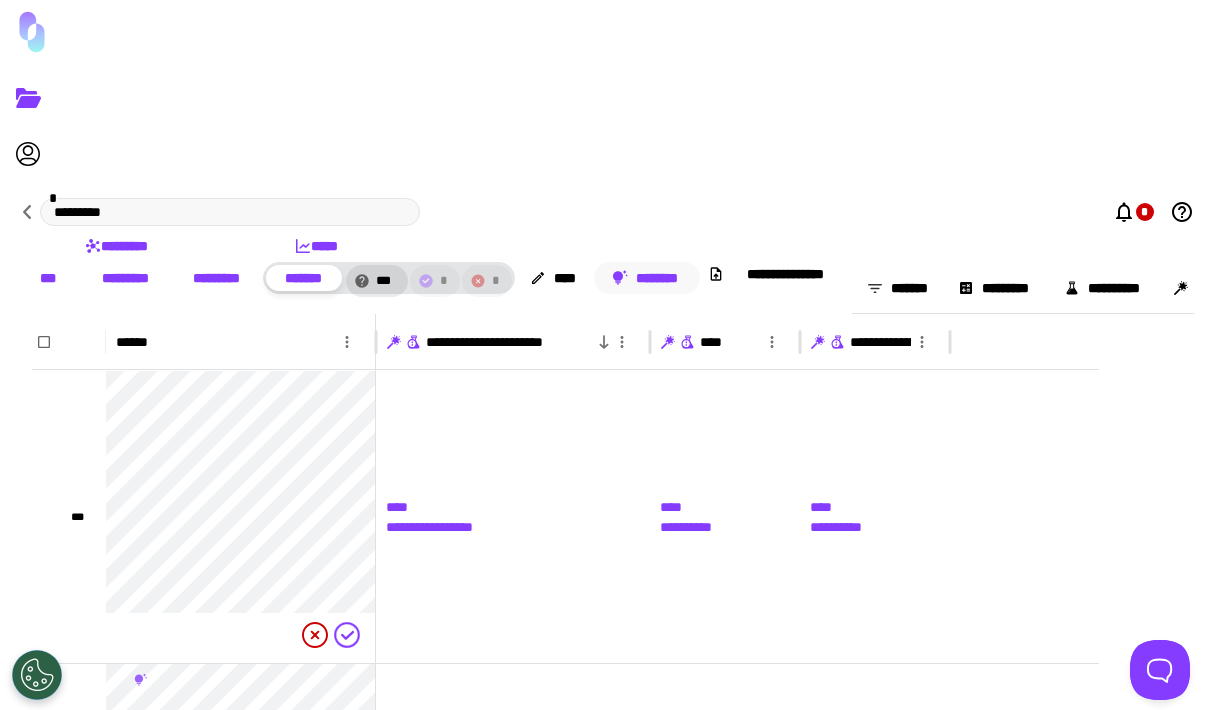 click on "••••••••" at bounding box center [647, 278] 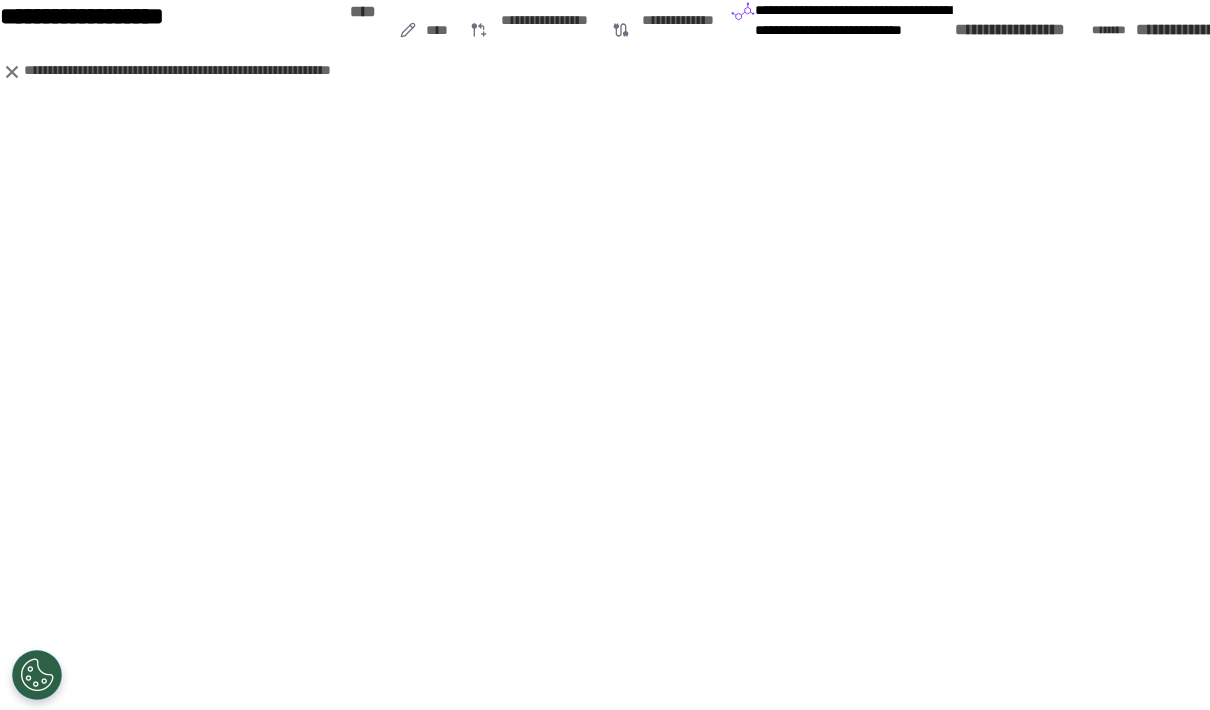 click on "••••••••••••••••" at bounding box center (1023, 30) 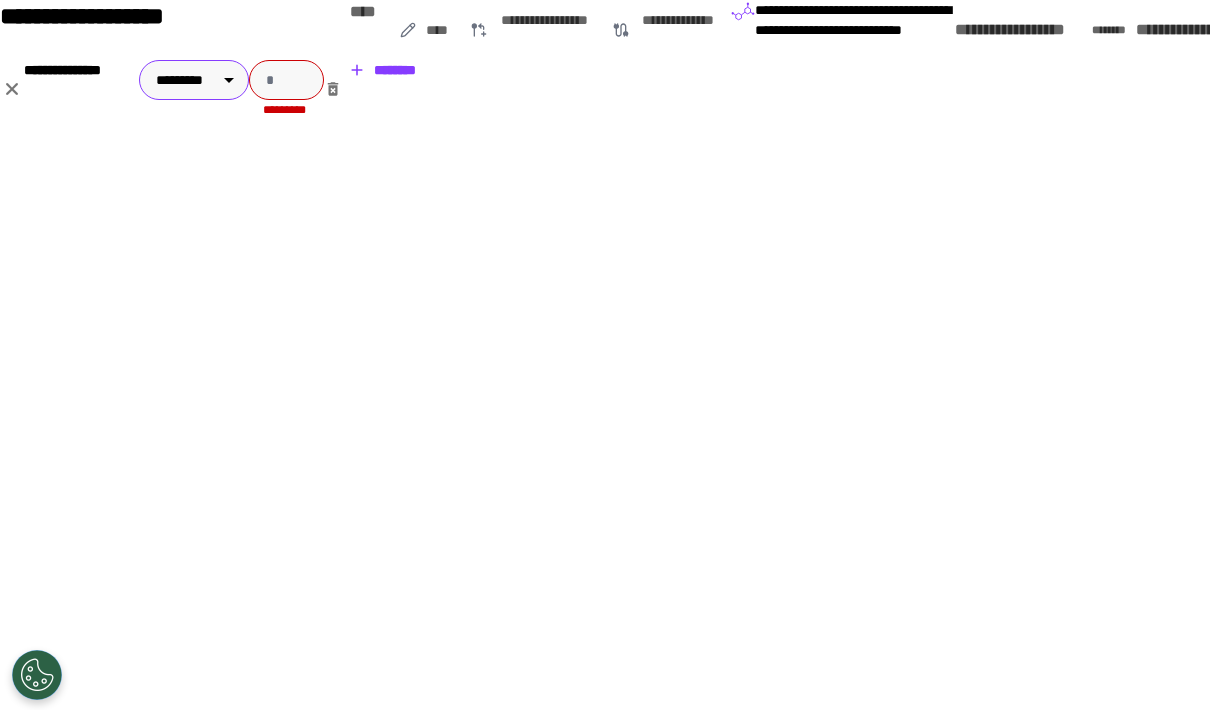 click on "••••••••• • • ••••••••• ••••• ••• ••••••••• ••••••••• ••••••• ••• • • •••• •••••••• ••••••••••••••• ••••••••••••• ••••••• •••••••••   •••••••••• •••••••   ••••••• ••••• •••••• ••••••••••••••• ••••••••••••••••••••••• •••••••••••••• •••• •••••••••••••• ••••••••••••••• •••••••••••••• ••• •••• ••••••••••••••••• •••• •••••••••• •••• •••••••••• ••• •••• •••••••••• •••• •••••••••• ••••• •••••••••• ••• •••• •••••••••• ••••• •••••••••••••••••• ••••• •••••••••• •••••••••• ••••••••••• ••••••••••• •••••••••••••••
••••••••••••••••••••••••• •••••••••••• ••••••••••••••••••• •••••••••••••••••••••••••• •••••••••••• •••••••••••••••• •••••••••••••••••••     •••••••••••••••••••   •••••••••••••••••••••••••• ••••••••••••• ••••••••••• •••••••••••   ••••••••••••• •••••••   ••••••••••••   ••••••••••••••   •••••   ••••••••••••••   •••••   ••••••••••••••   ••••• •••••   ••••••••••••••   ••••• •••••   •••••• •••••••••••••••••• ••••••••••   •••••••••
•••••••••••••••••• •••• •••• •••••••••••••••••" at bounding box center (605, 355) 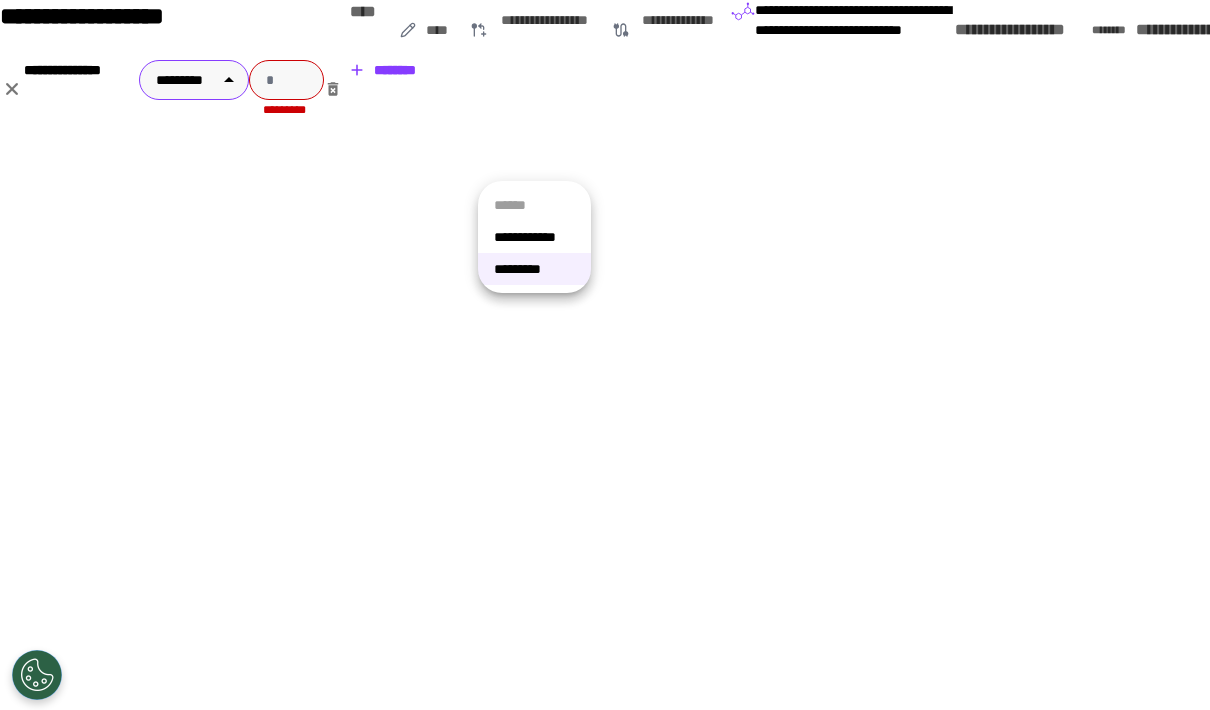 click on "•••••••••" at bounding box center [534, 269] 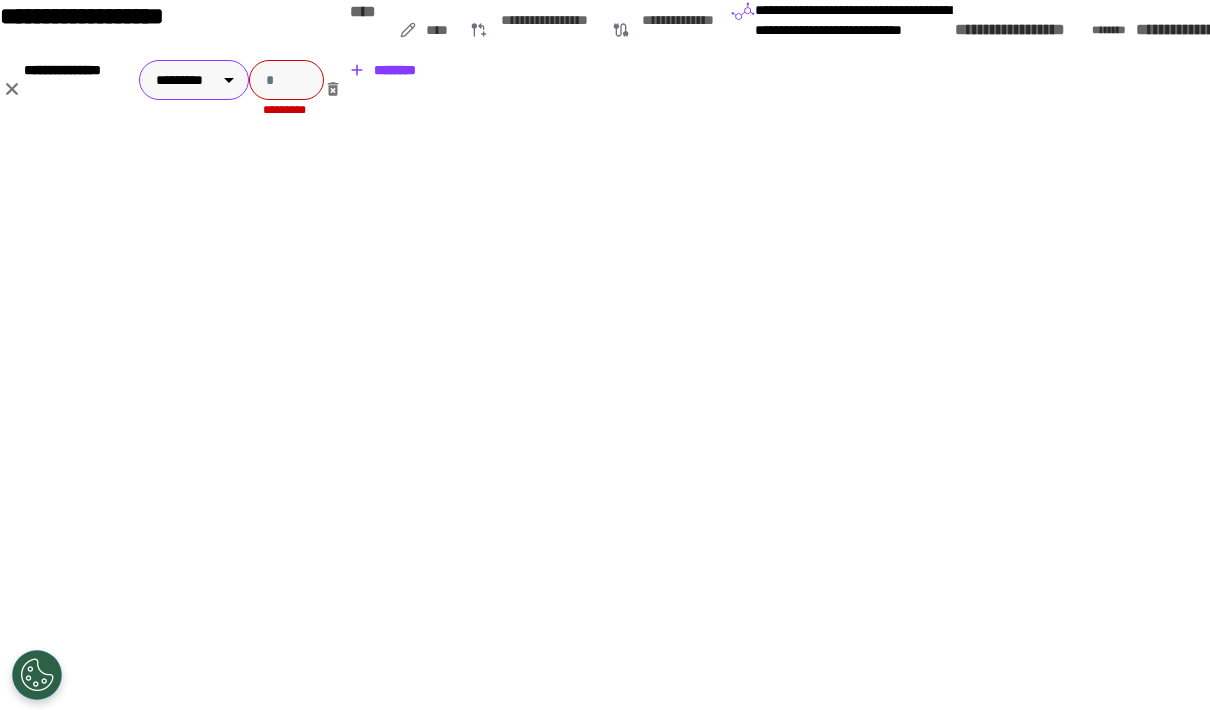 click on "••••••••" at bounding box center [382, 70] 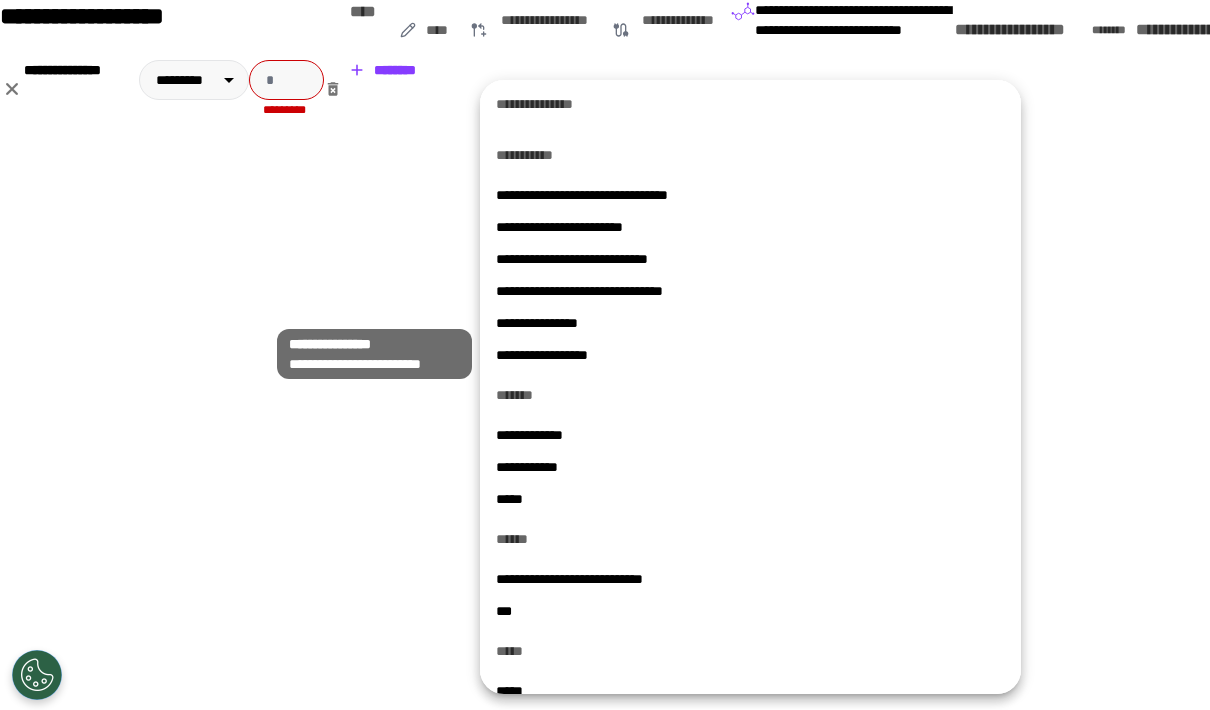 scroll, scrollTop: 147, scrollLeft: 0, axis: vertical 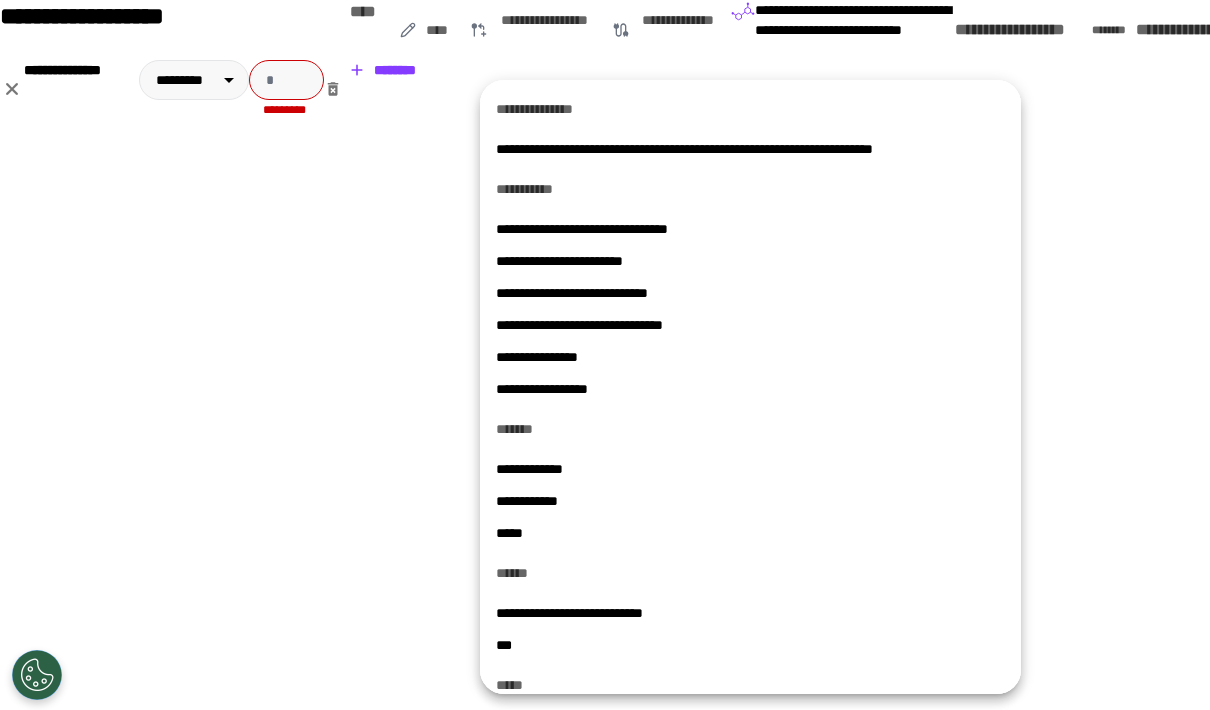 click at bounding box center [605, 355] 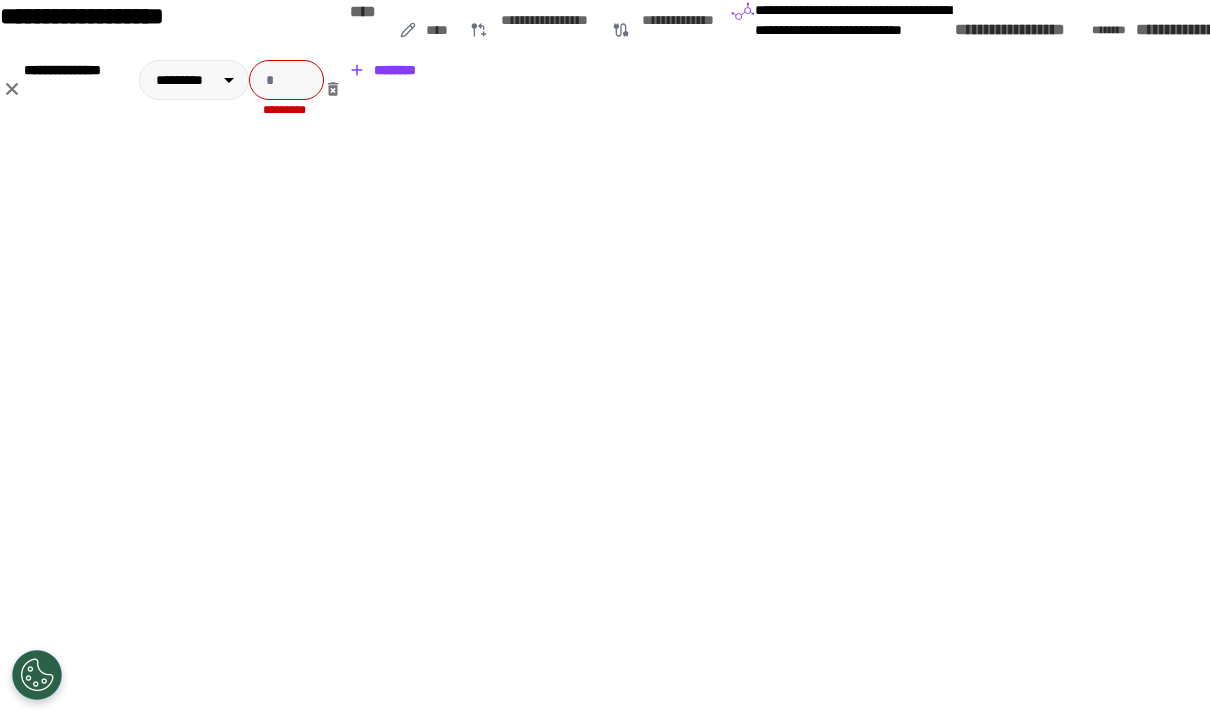 click at bounding box center [12, 89] 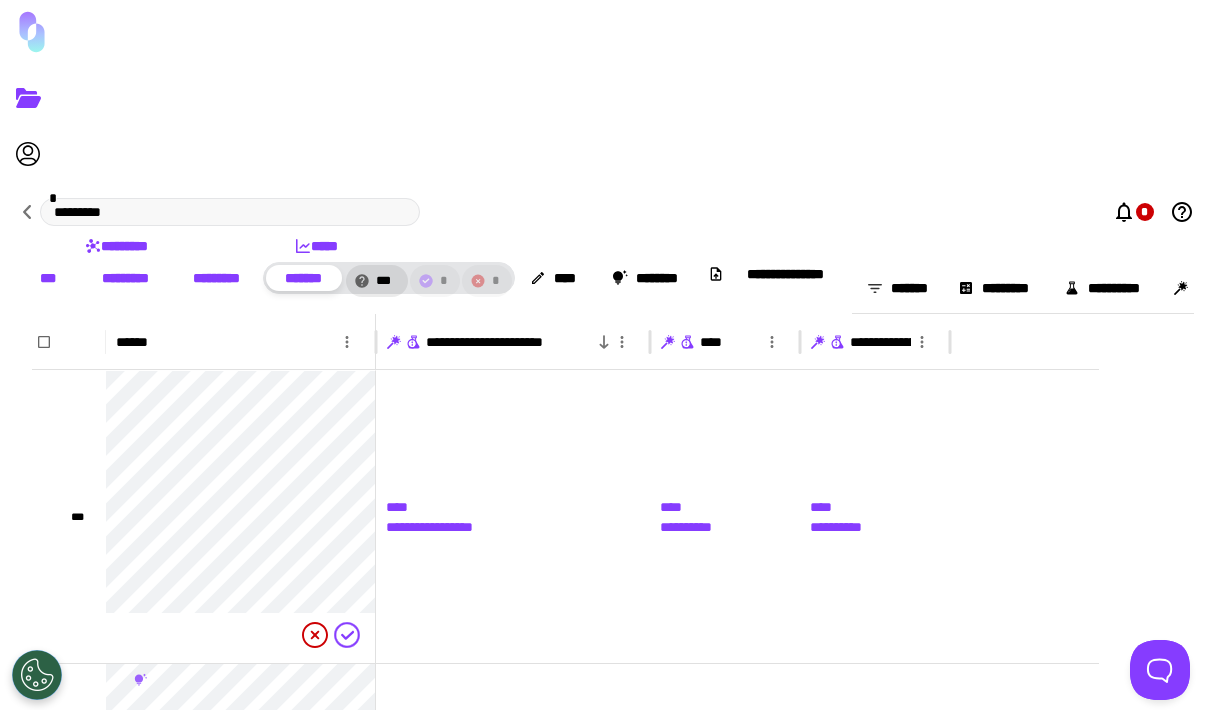 scroll, scrollTop: 26, scrollLeft: 0, axis: vertical 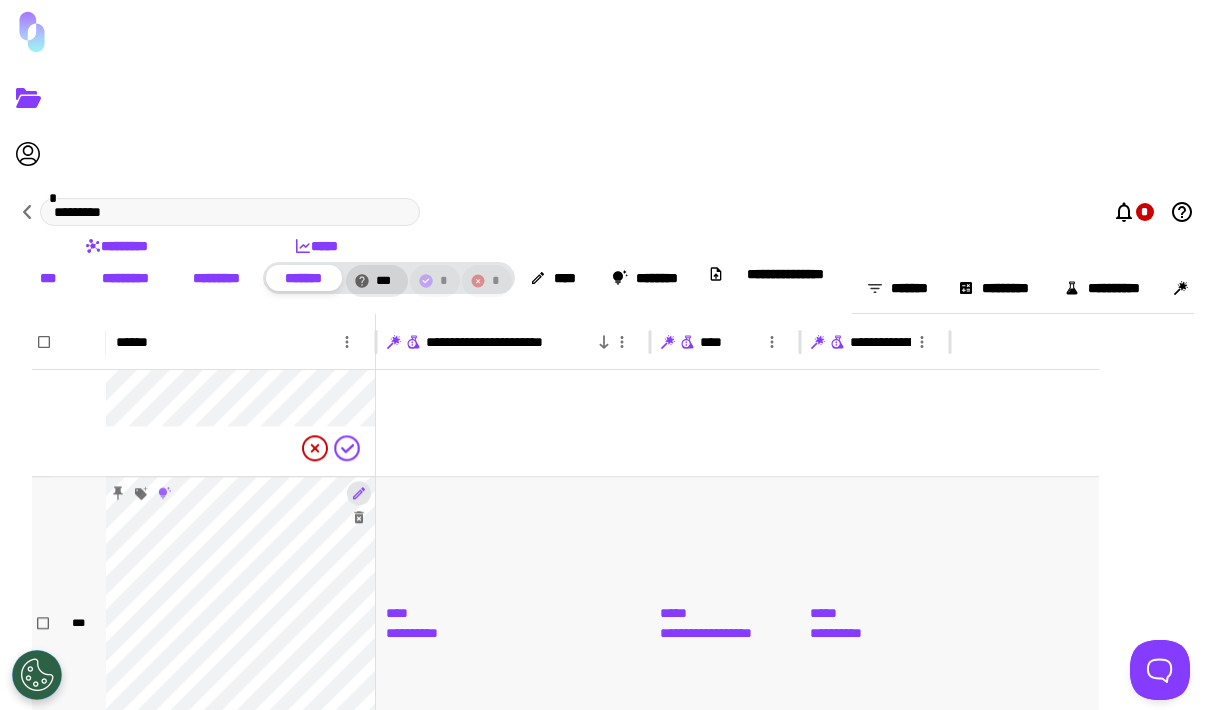 click at bounding box center (359, 494) 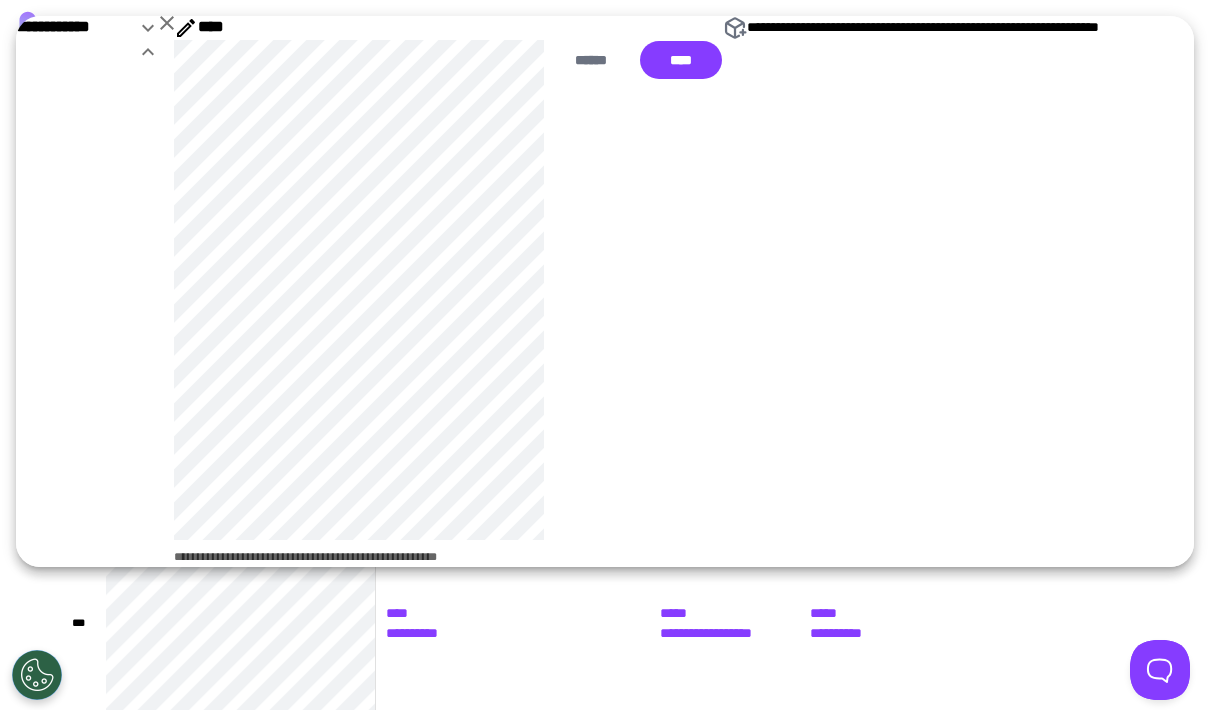 click at bounding box center [167, 23] 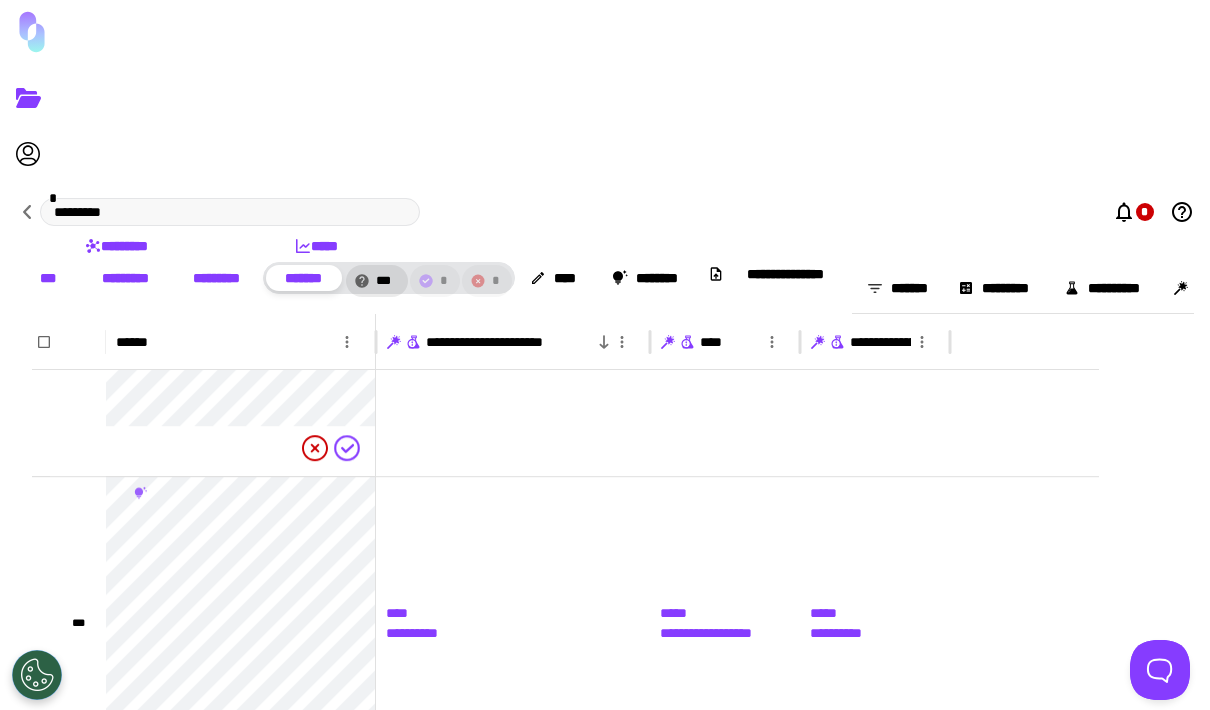 click on "•••" at bounding box center [48, 278] 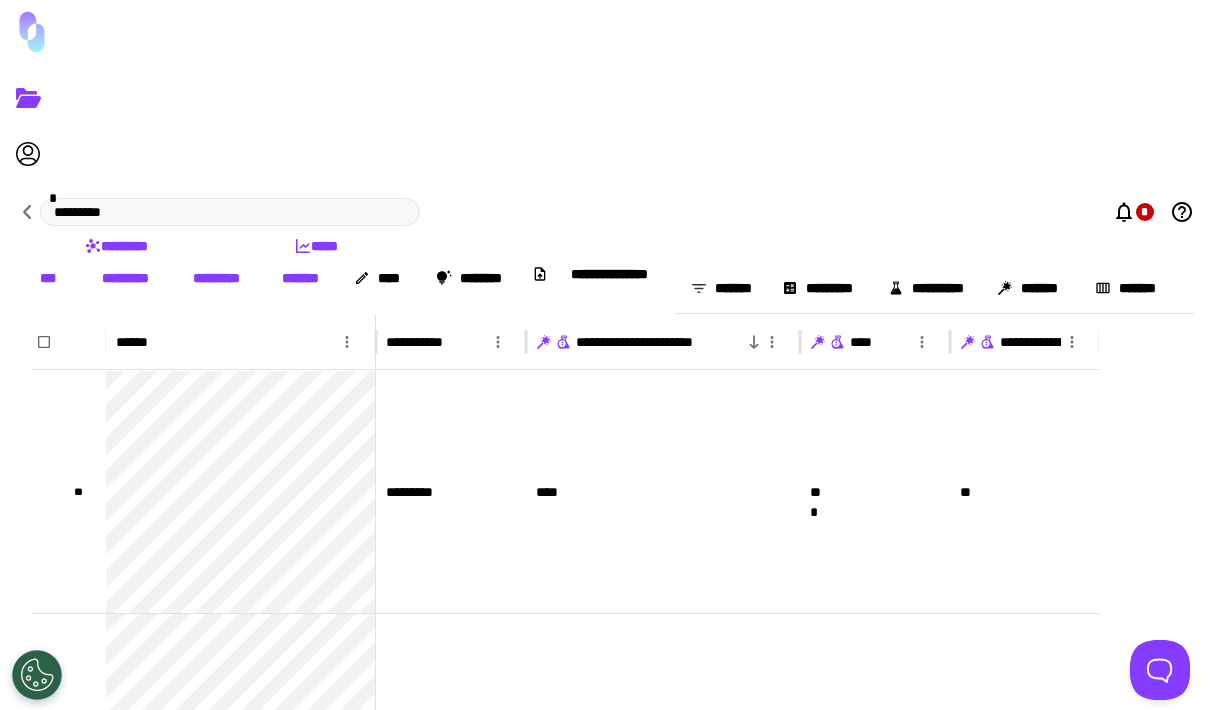 click on "•••••••••••••••••••••••" at bounding box center (659, 342) 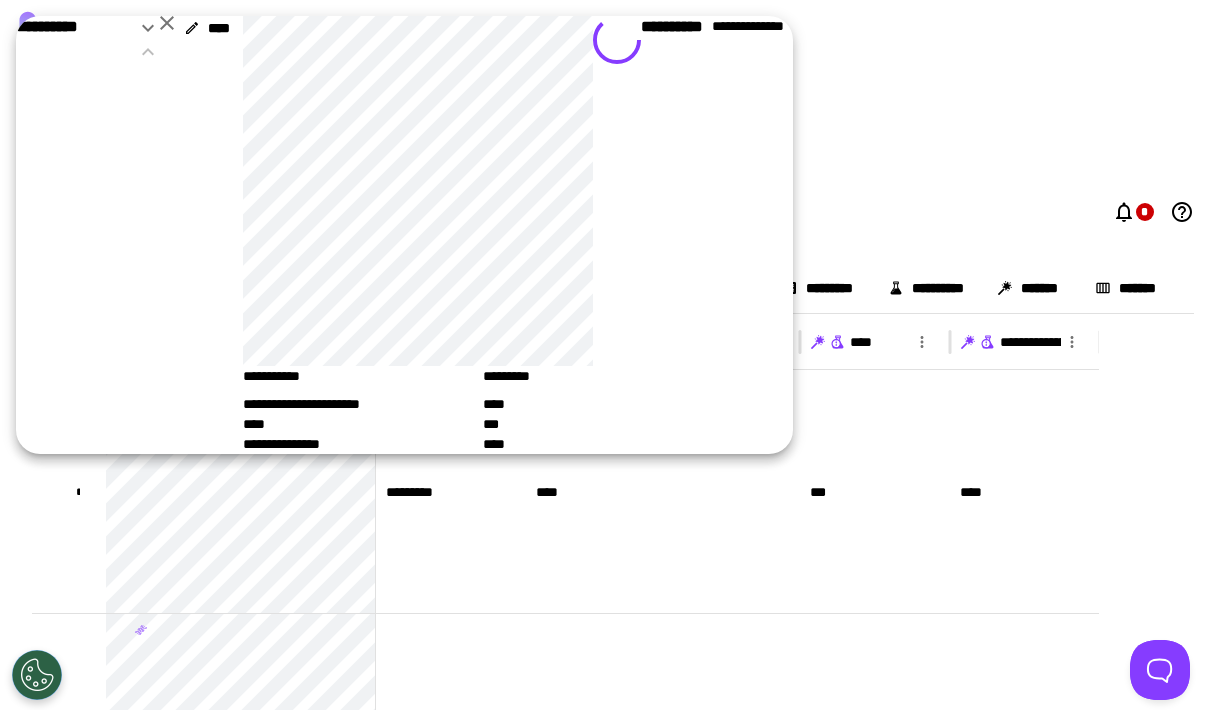 click at bounding box center (167, 23) 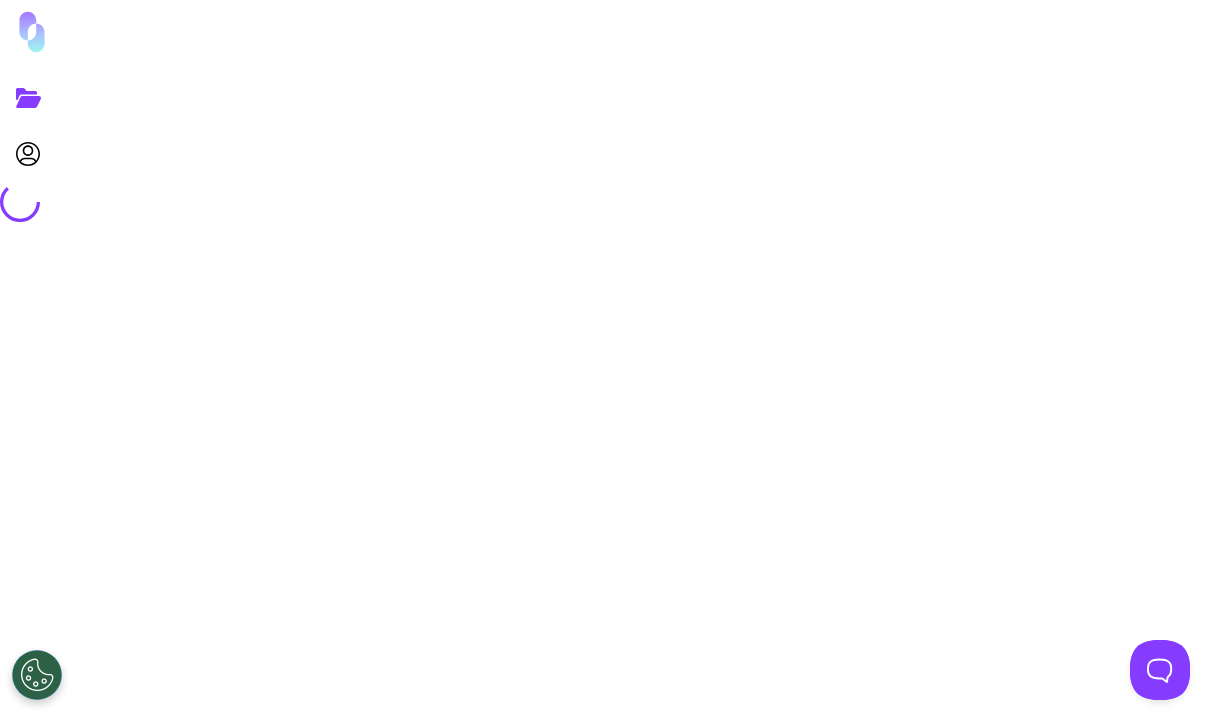scroll, scrollTop: 0, scrollLeft: 0, axis: both 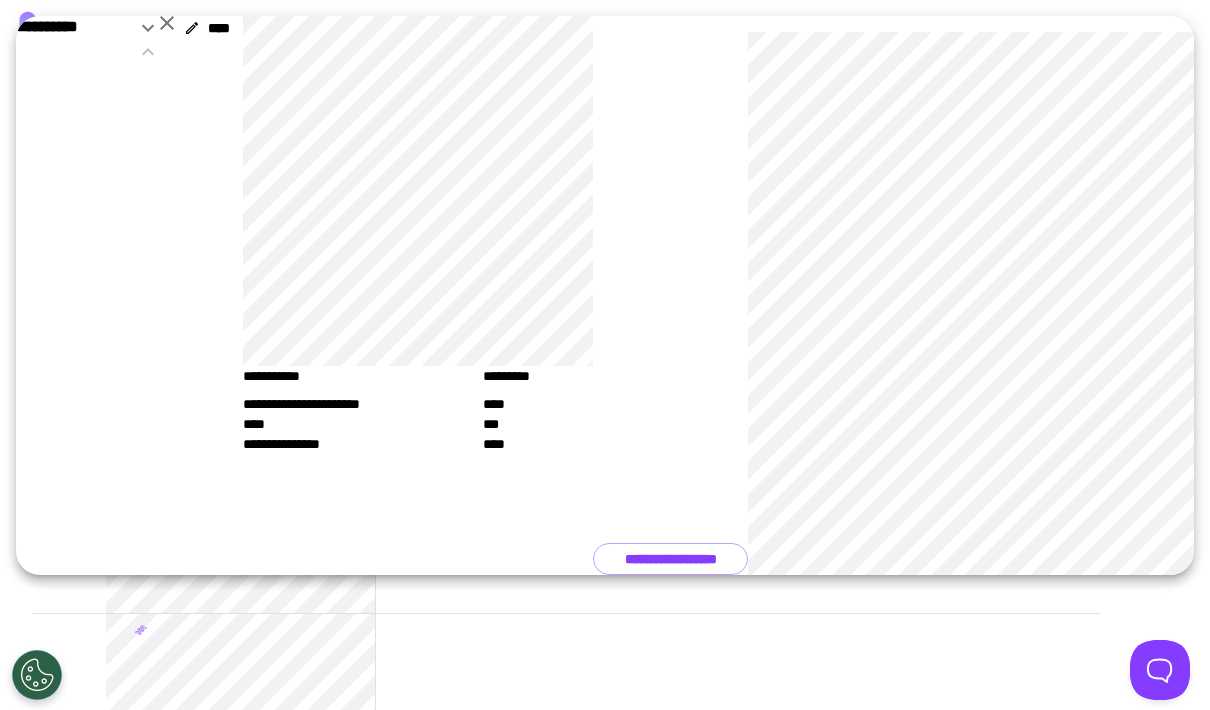 click at bounding box center (167, 23) 